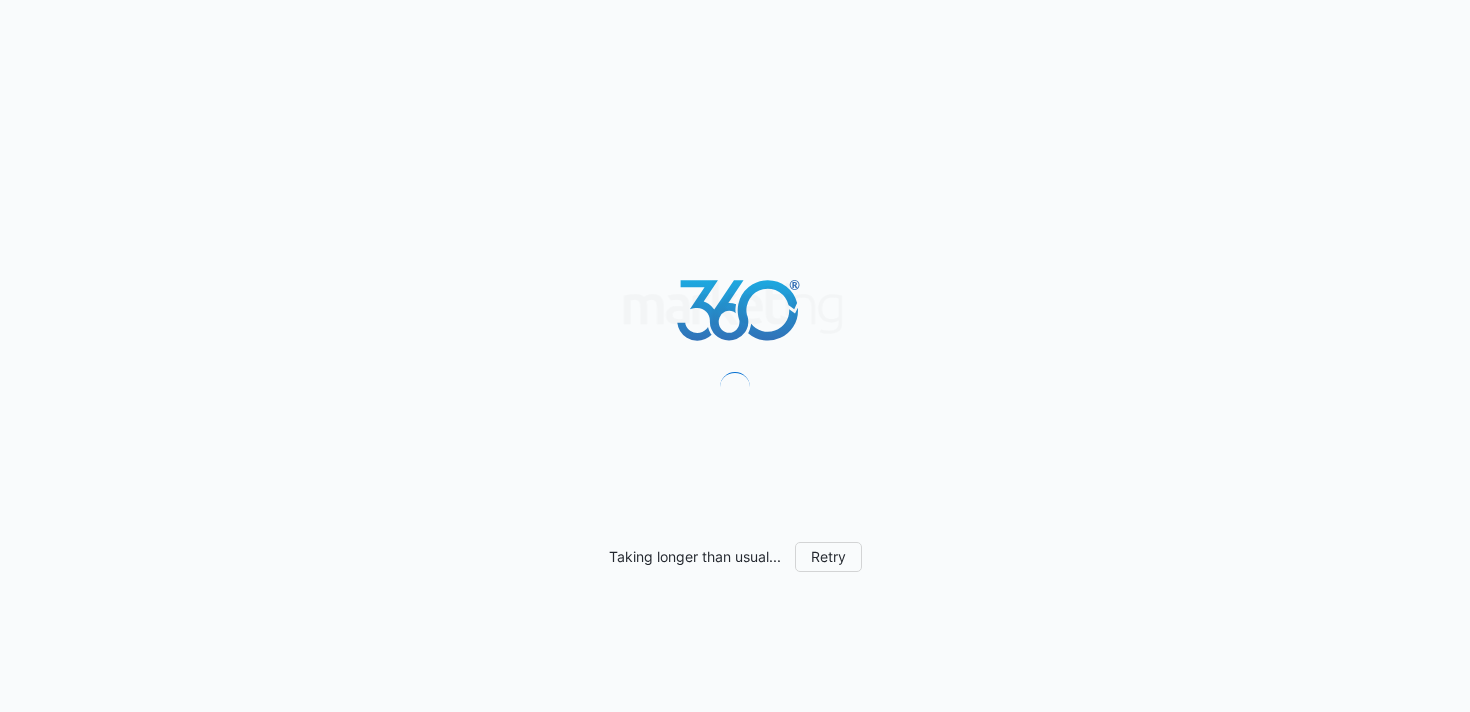 scroll, scrollTop: 0, scrollLeft: 0, axis: both 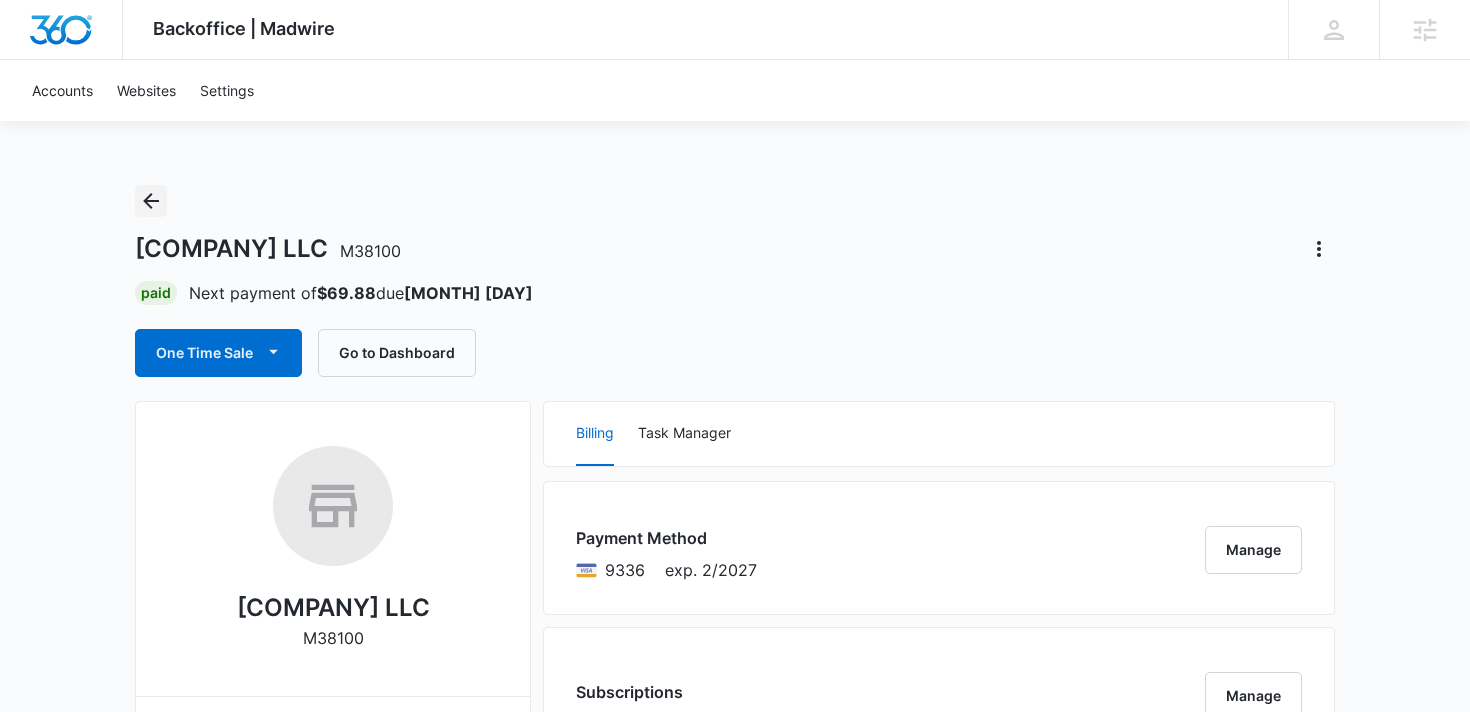 click 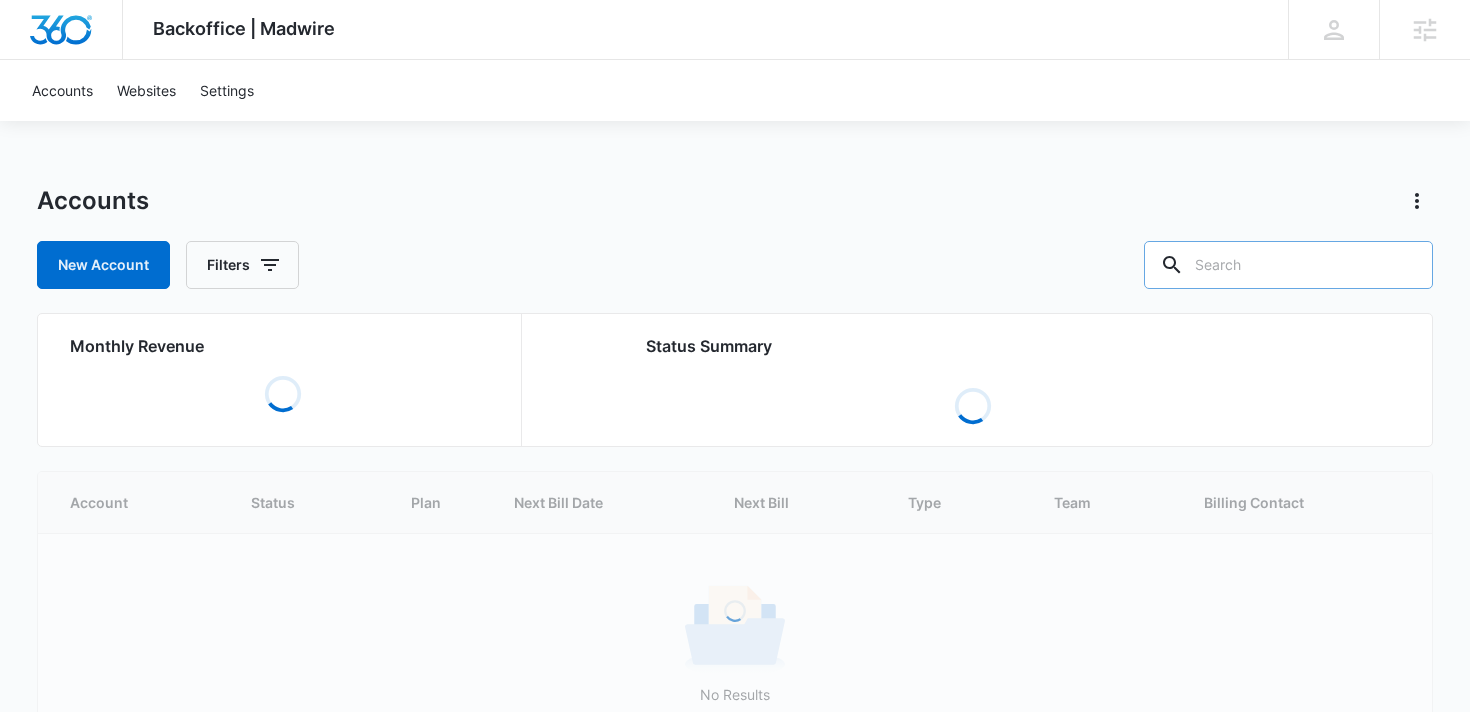 click at bounding box center [1288, 265] 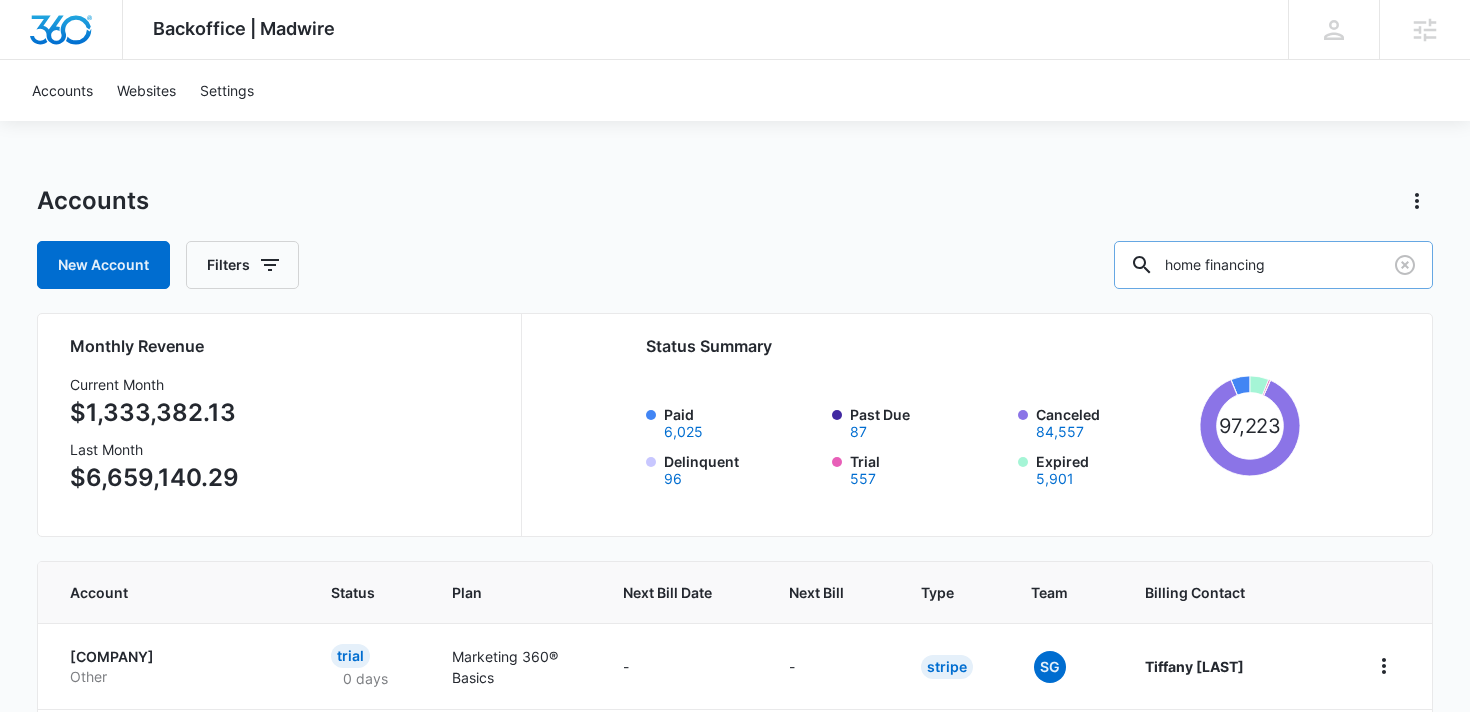 type on "home financing" 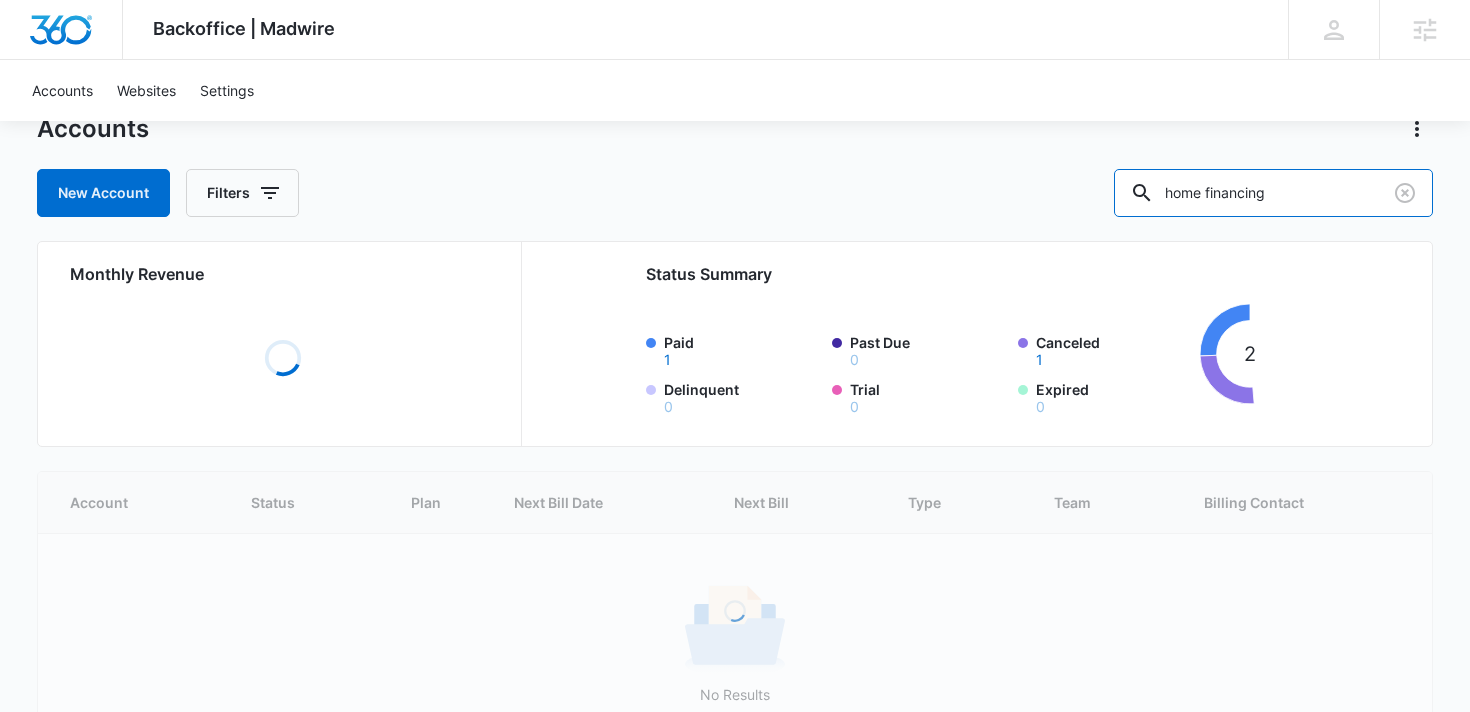 scroll, scrollTop: 151, scrollLeft: 0, axis: vertical 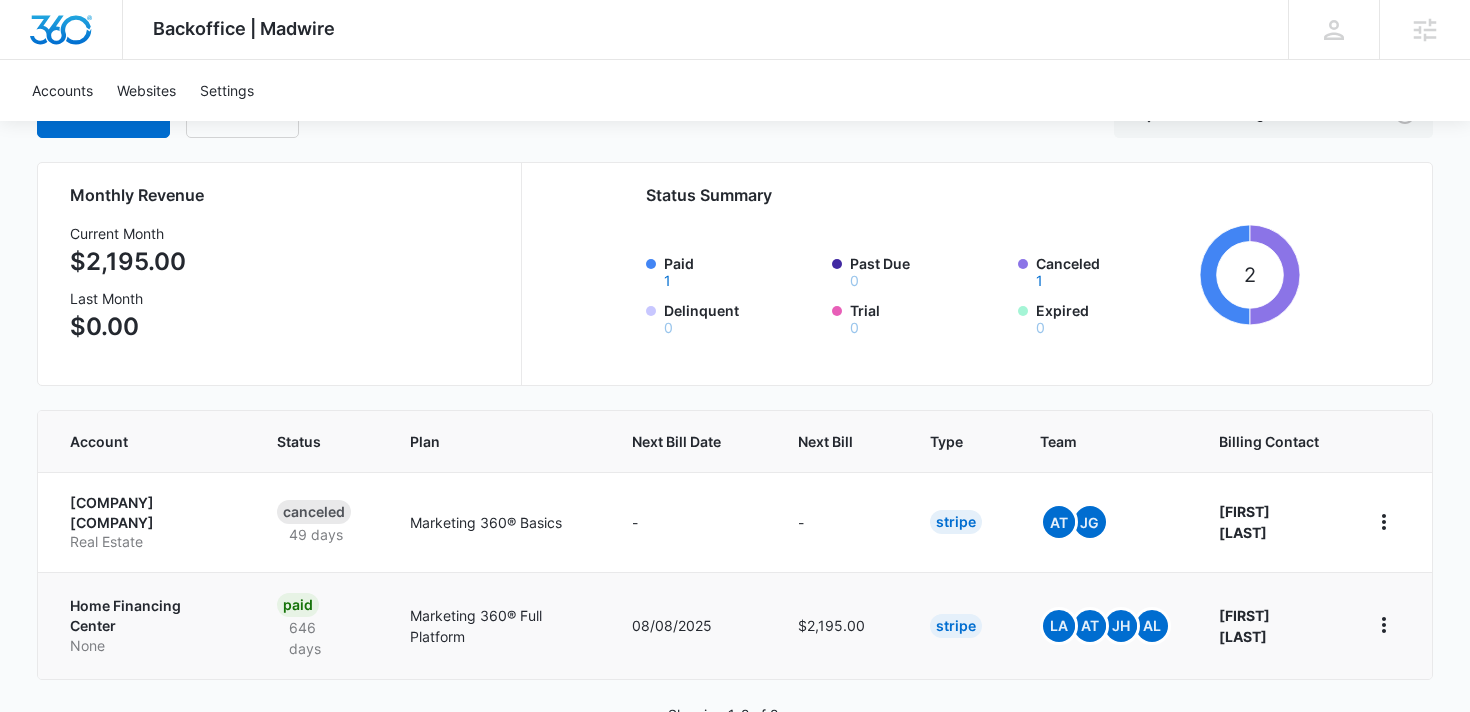 click on "Home Financing Center" at bounding box center [149, 615] 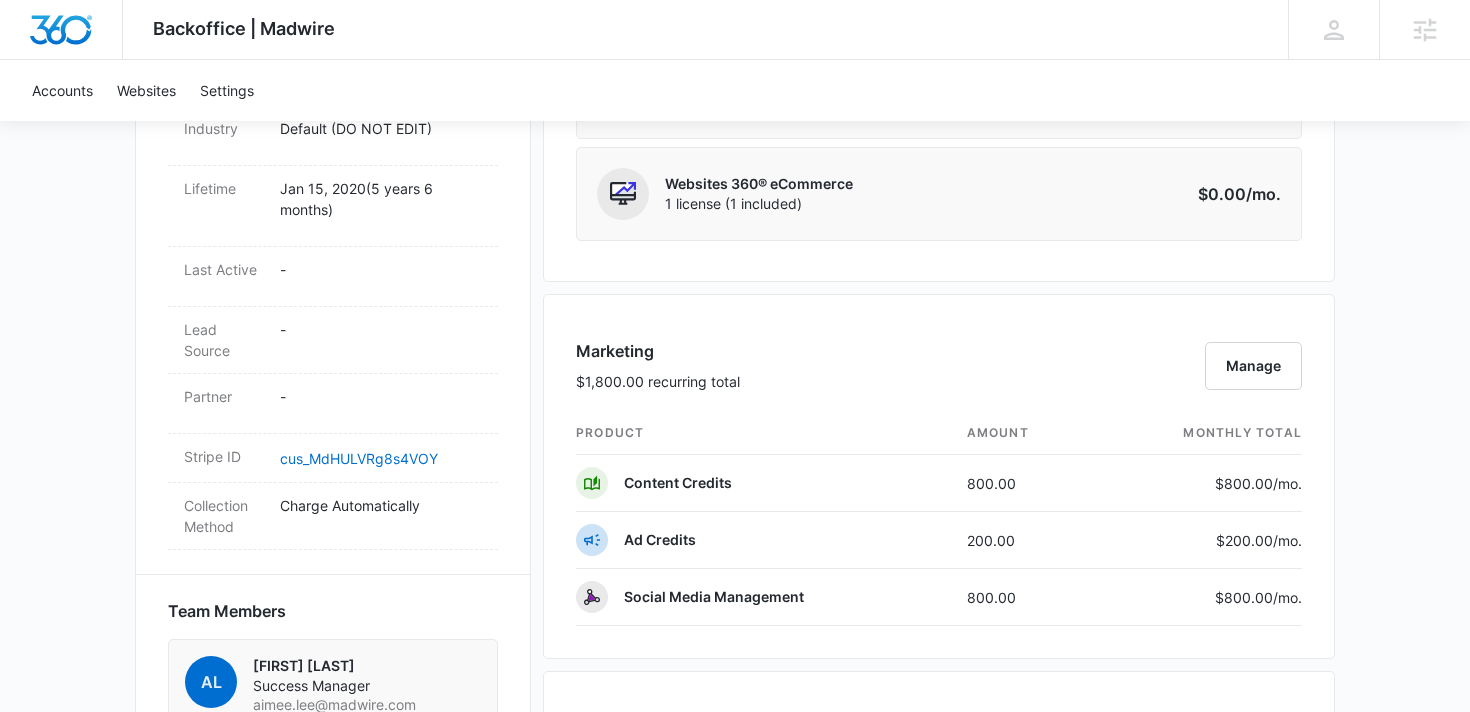 scroll, scrollTop: 1029, scrollLeft: 0, axis: vertical 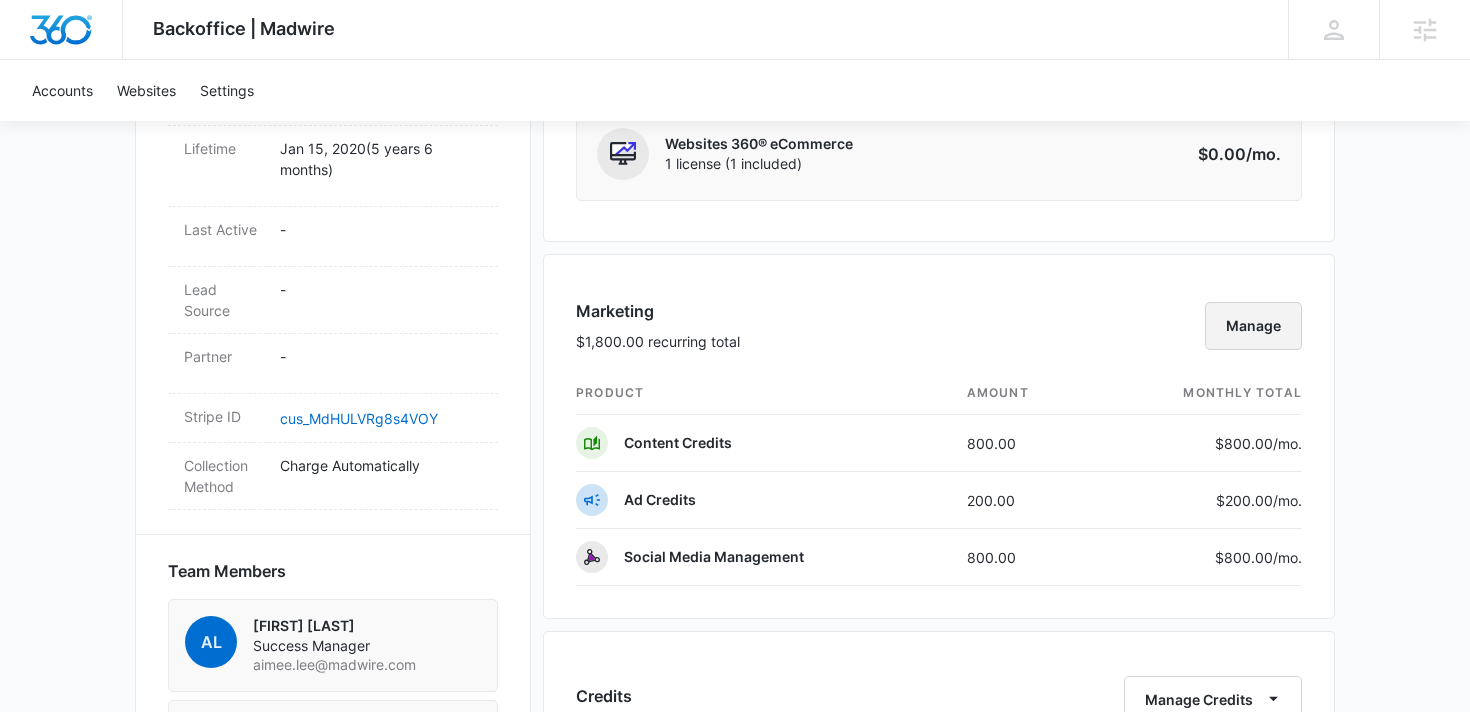 click on "Manage" at bounding box center (1253, 326) 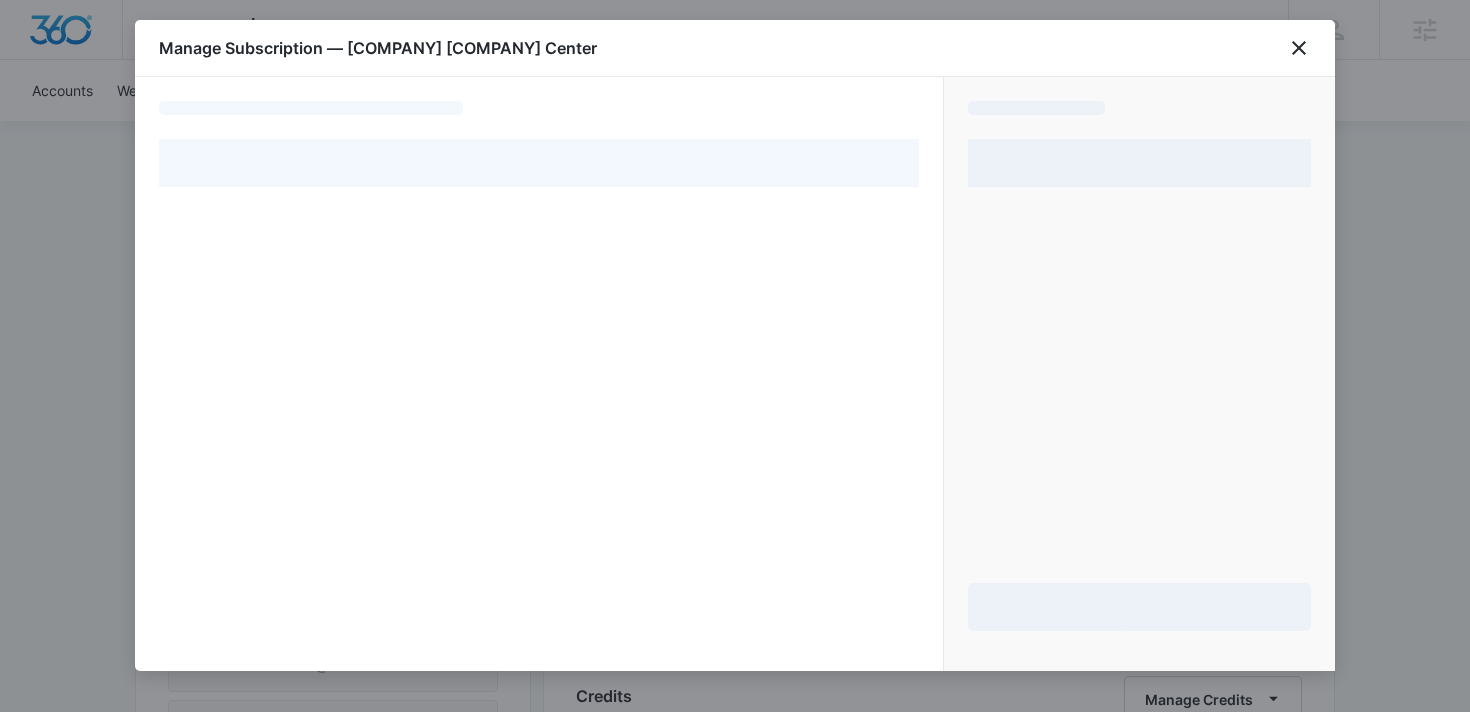 select on "pm_1MgW1qA4n8RTgNjUO6bvpAzg" 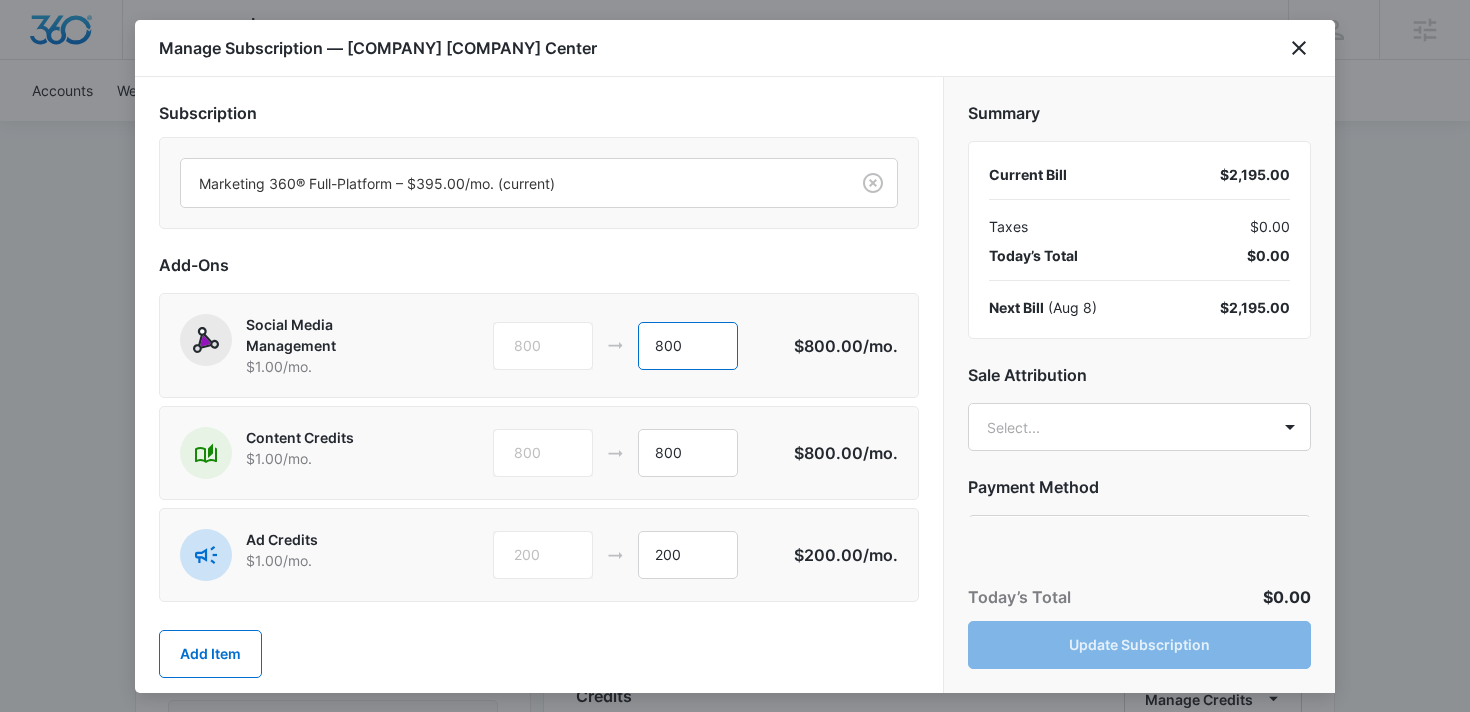 drag, startPoint x: 673, startPoint y: 342, endPoint x: 585, endPoint y: 342, distance: 88 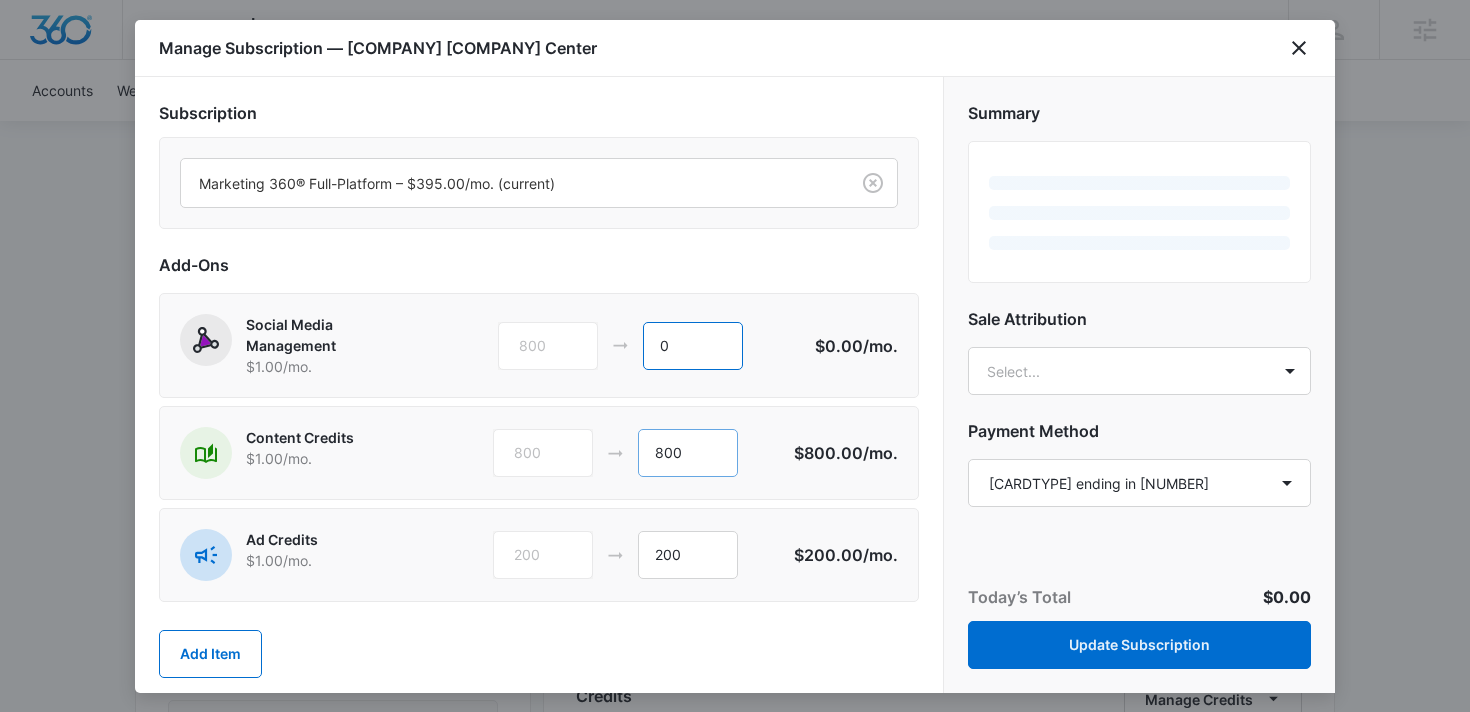 type on "0" 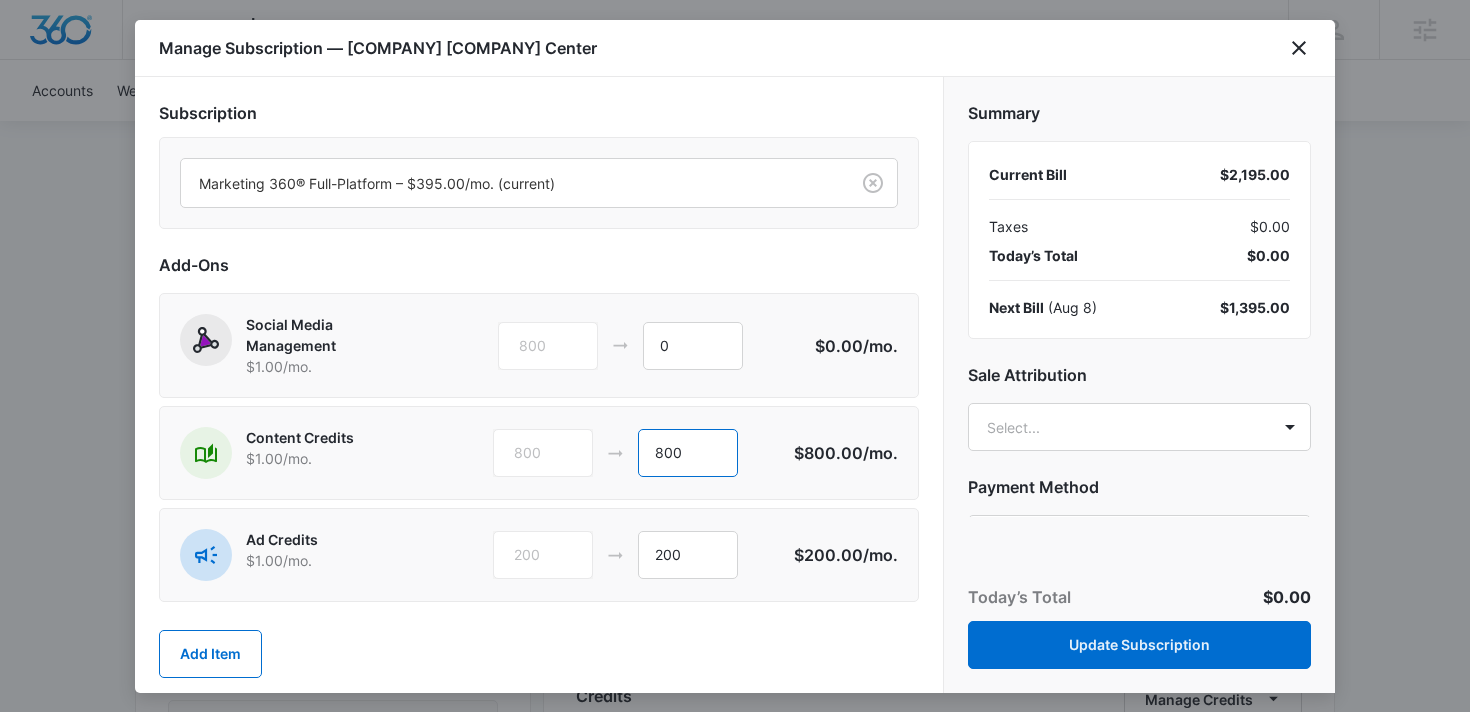 drag, startPoint x: 669, startPoint y: 451, endPoint x: 610, endPoint y: 451, distance: 59 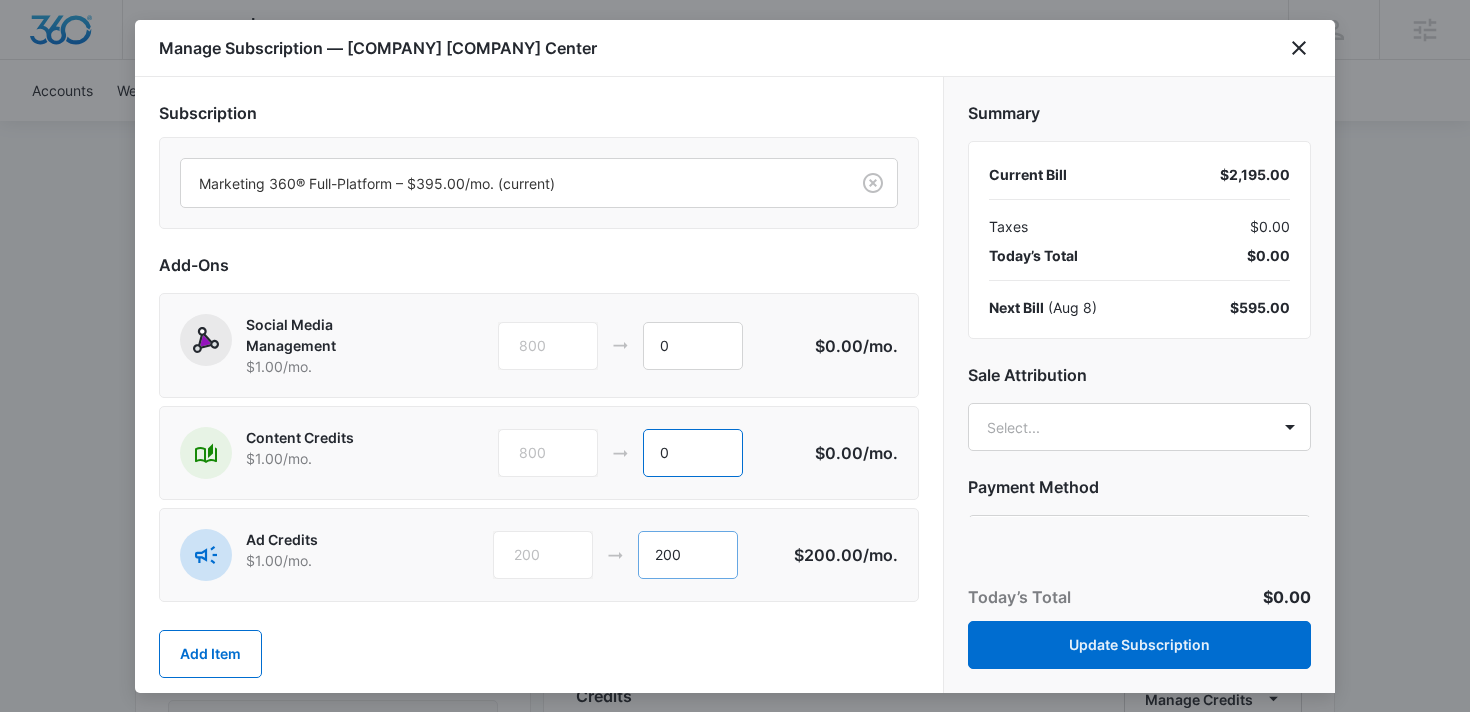 type on "0" 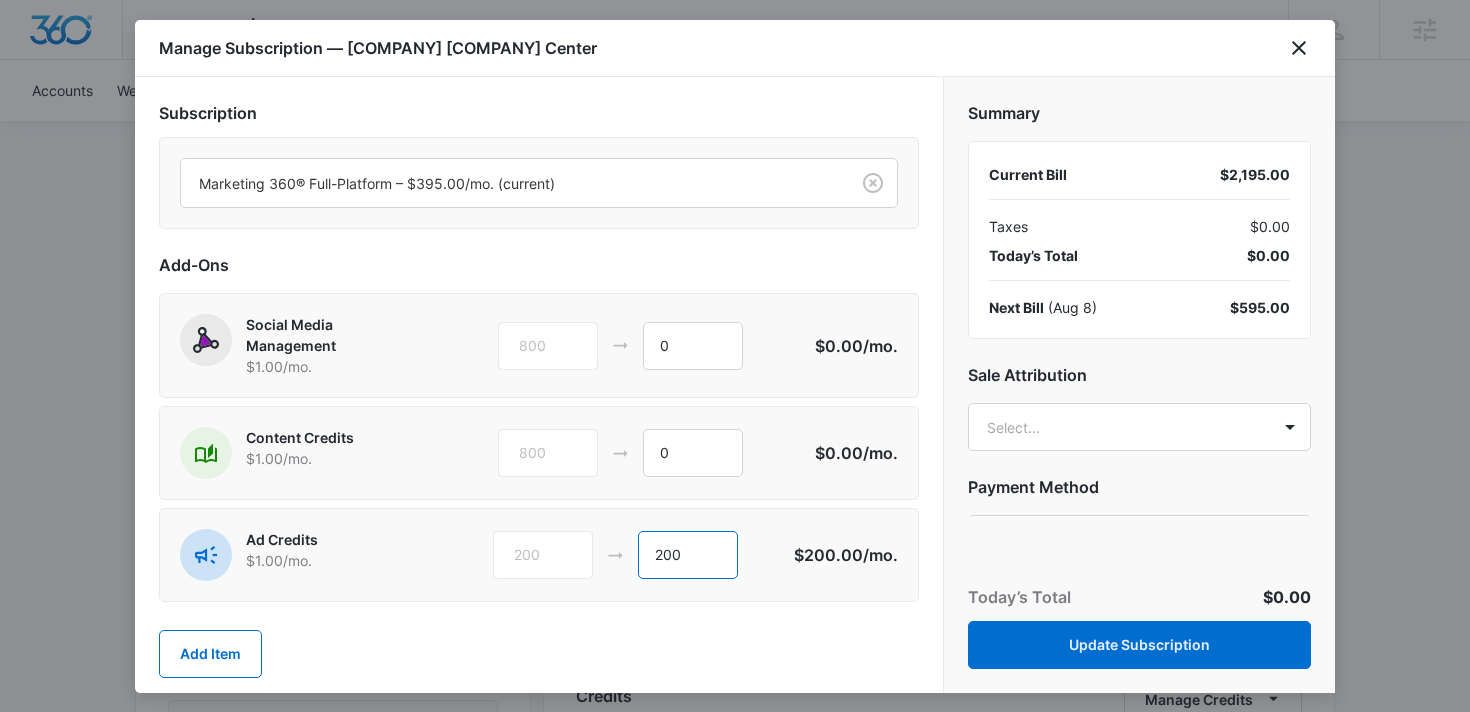 drag, startPoint x: 673, startPoint y: 549, endPoint x: 649, endPoint y: 549, distance: 24 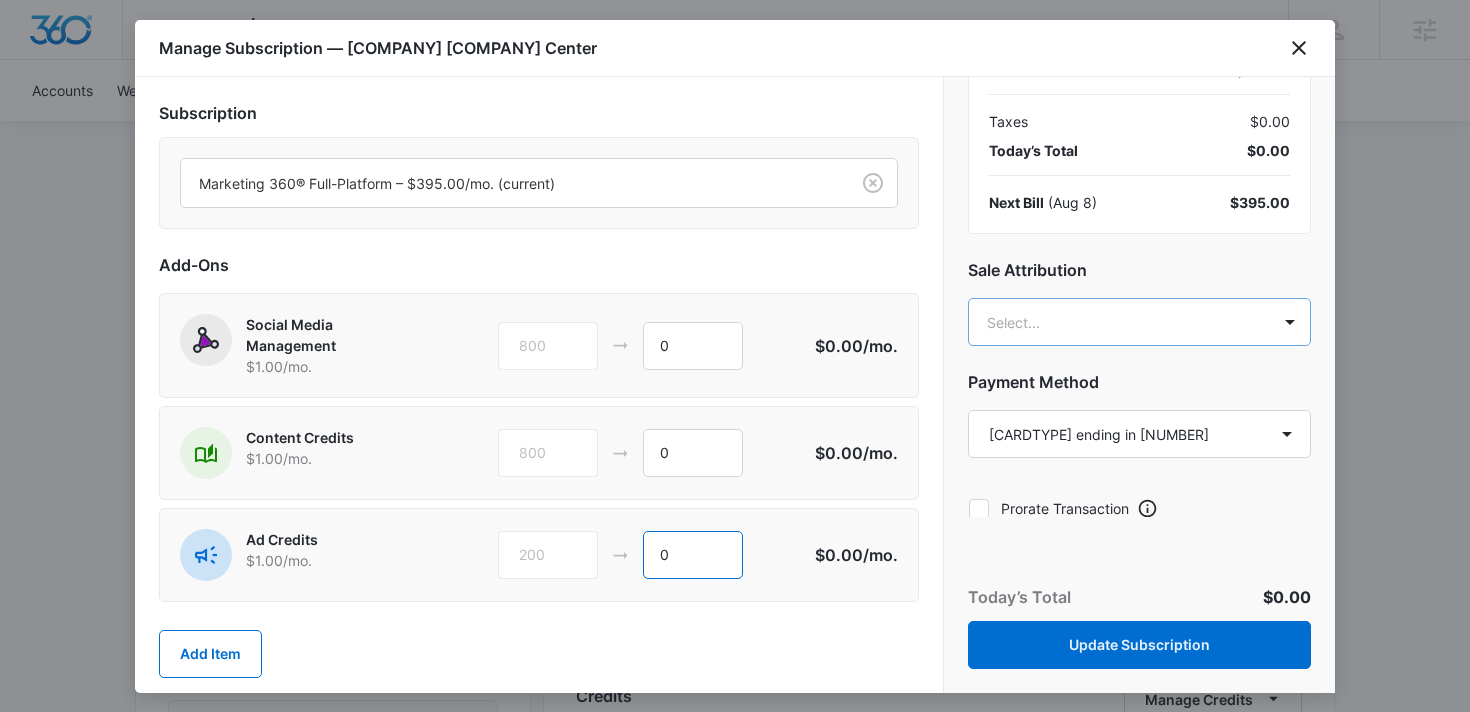 scroll, scrollTop: 119, scrollLeft: 0, axis: vertical 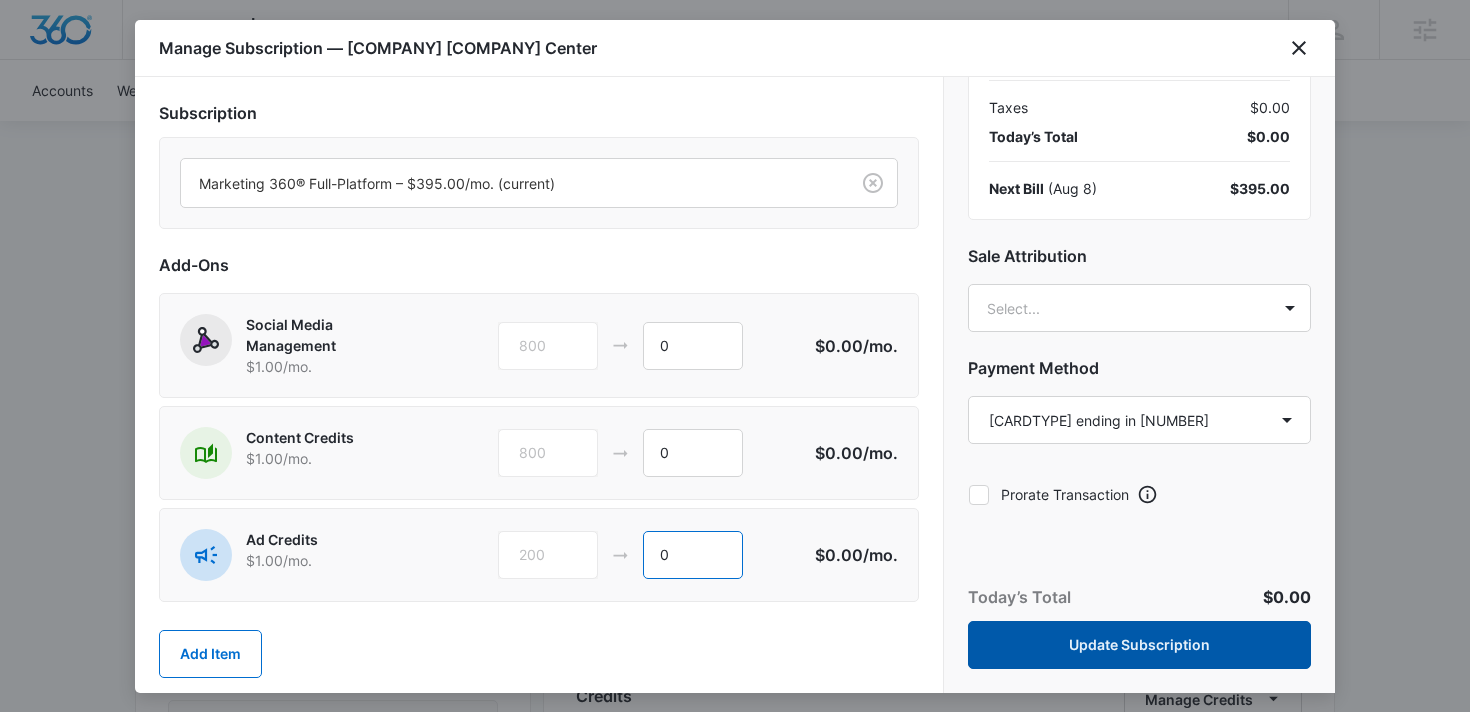 type on "0" 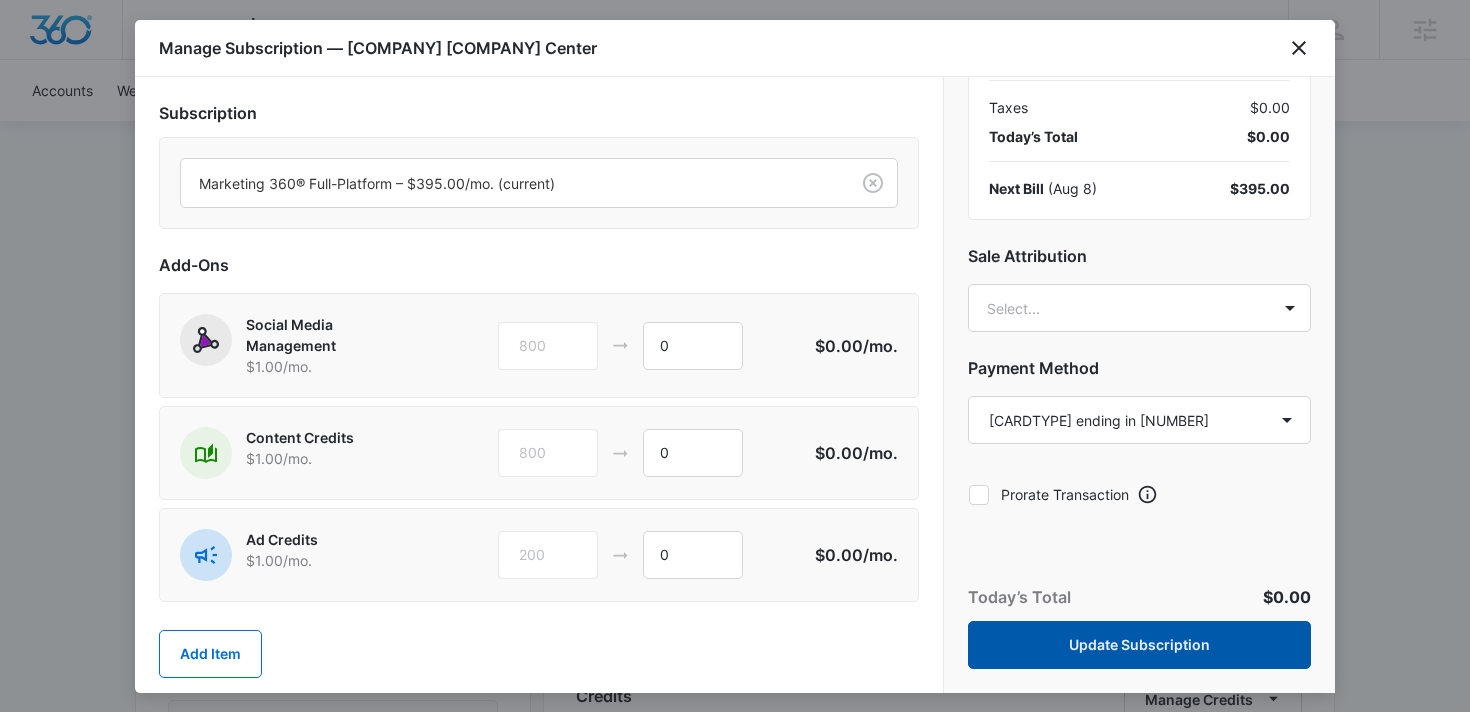 click on "Update Subscription" at bounding box center [1139, 645] 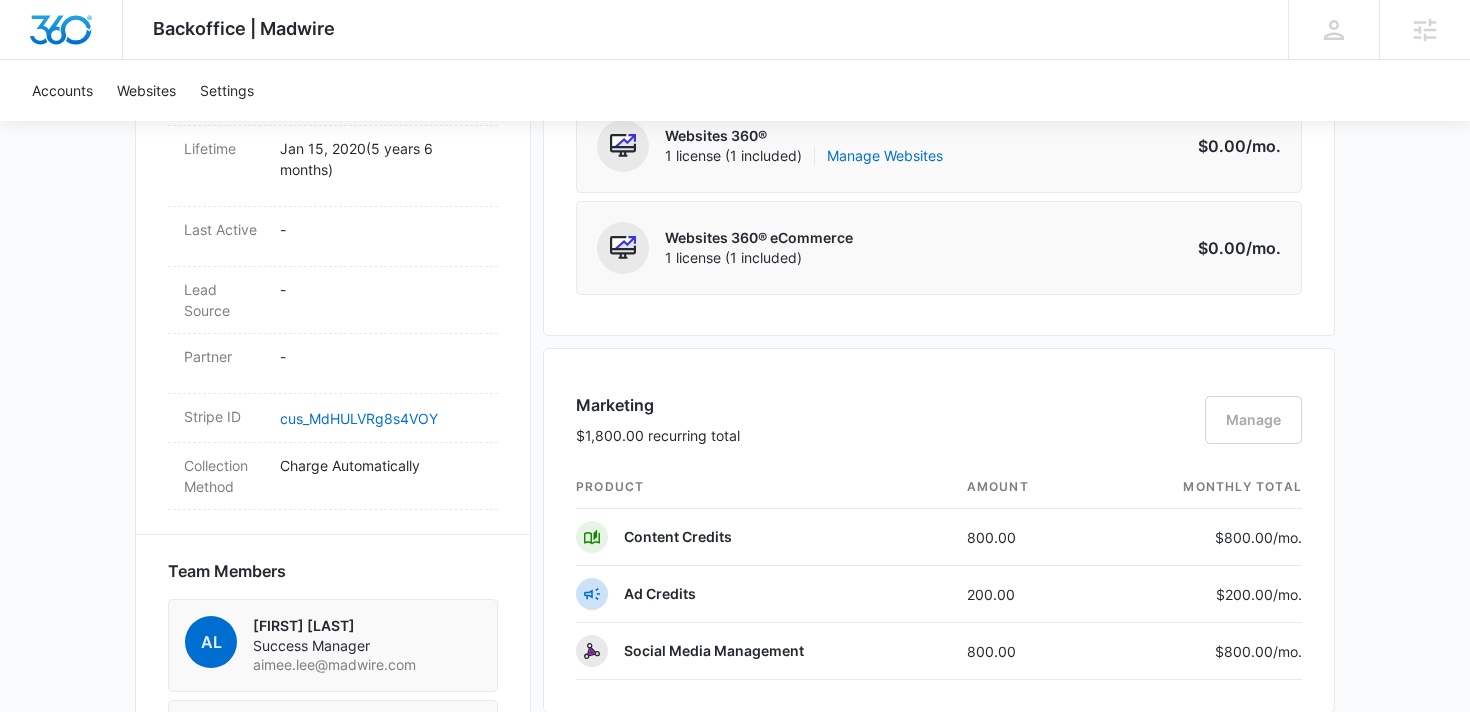 scroll, scrollTop: 0, scrollLeft: 0, axis: both 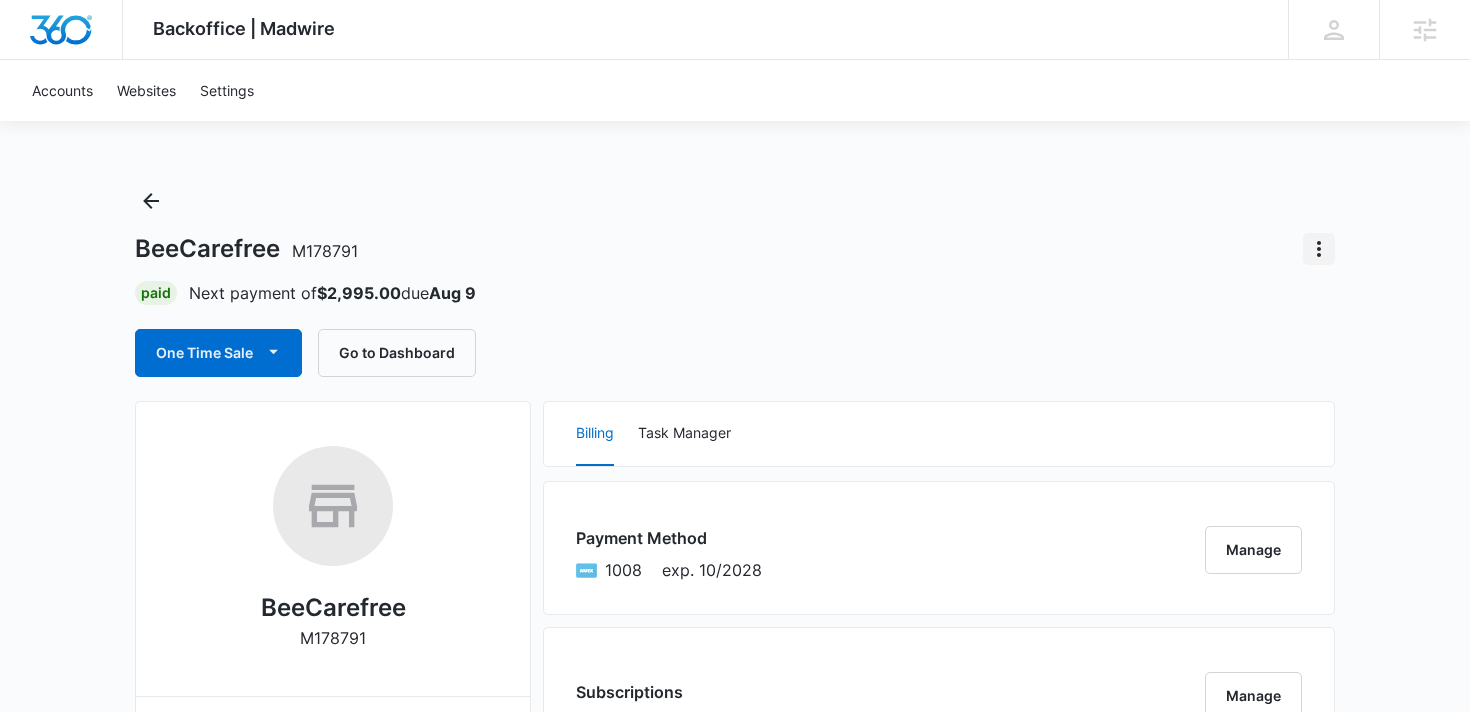 click 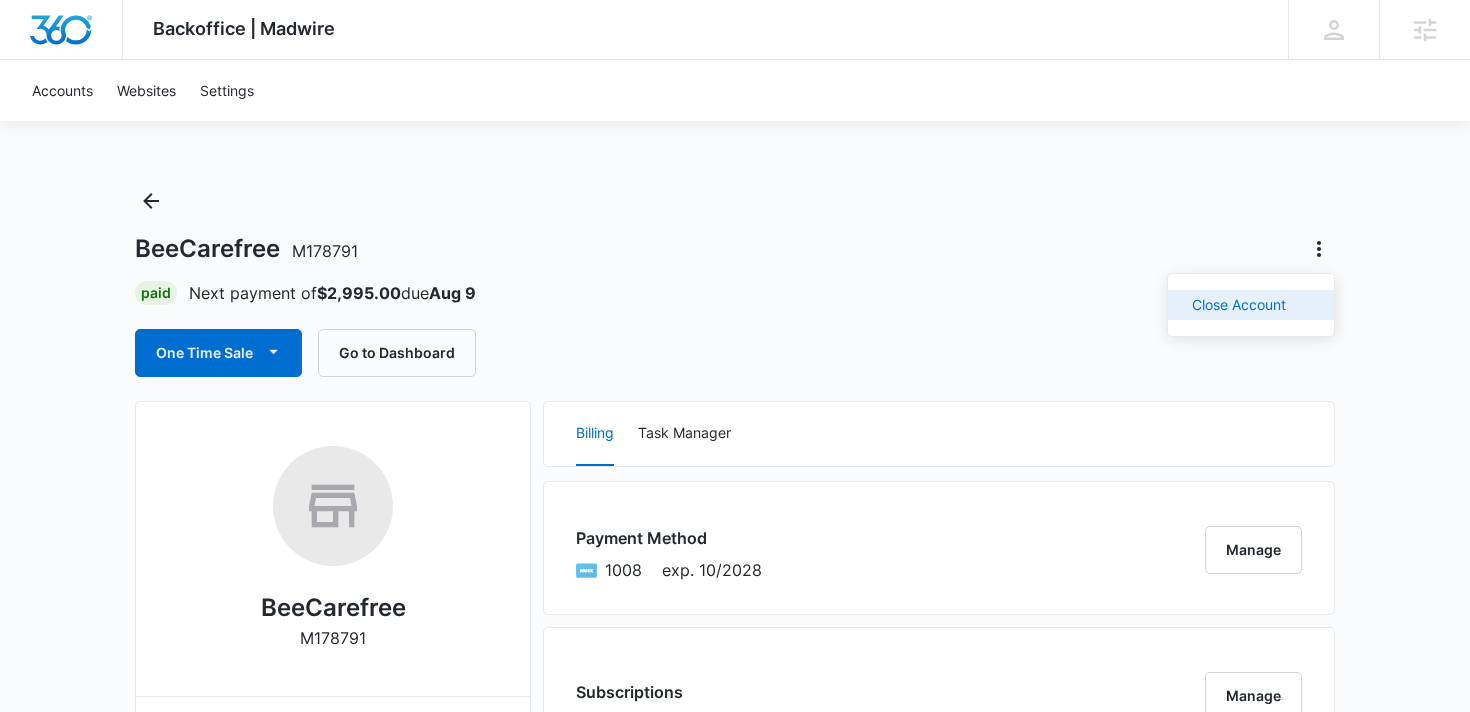 click on "Close Account" at bounding box center [1239, 305] 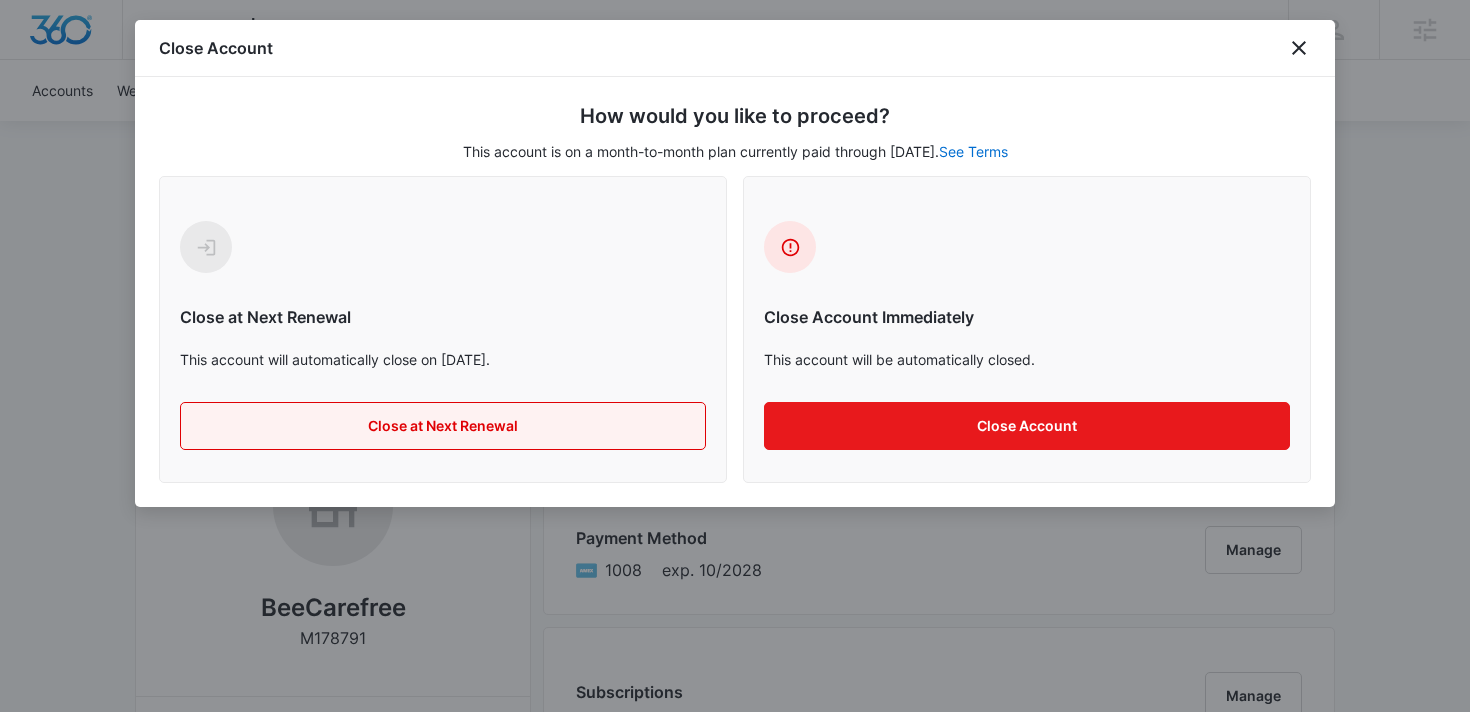 click on "Close at Next Renewal" at bounding box center [443, 426] 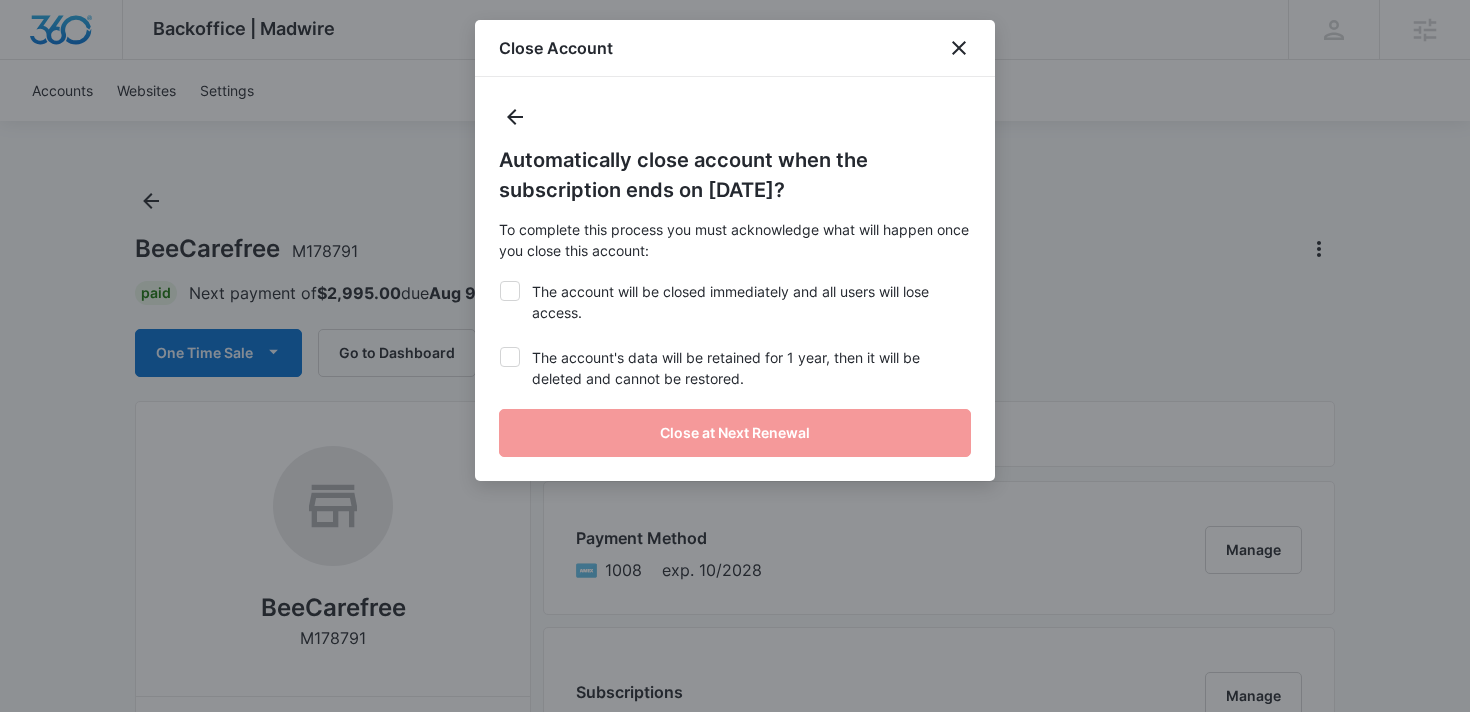 click 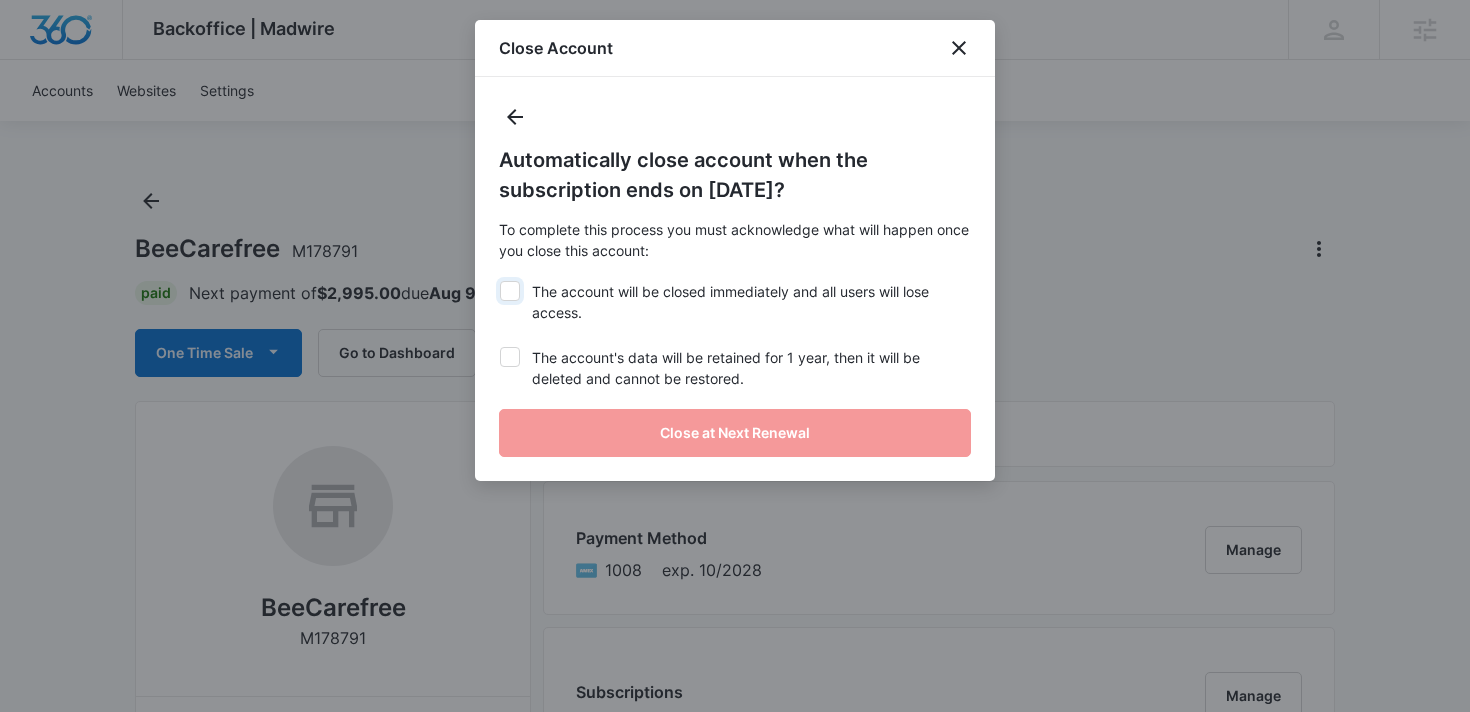 click on "The account will be closed immediately and all users will lose access." at bounding box center [499, 281] 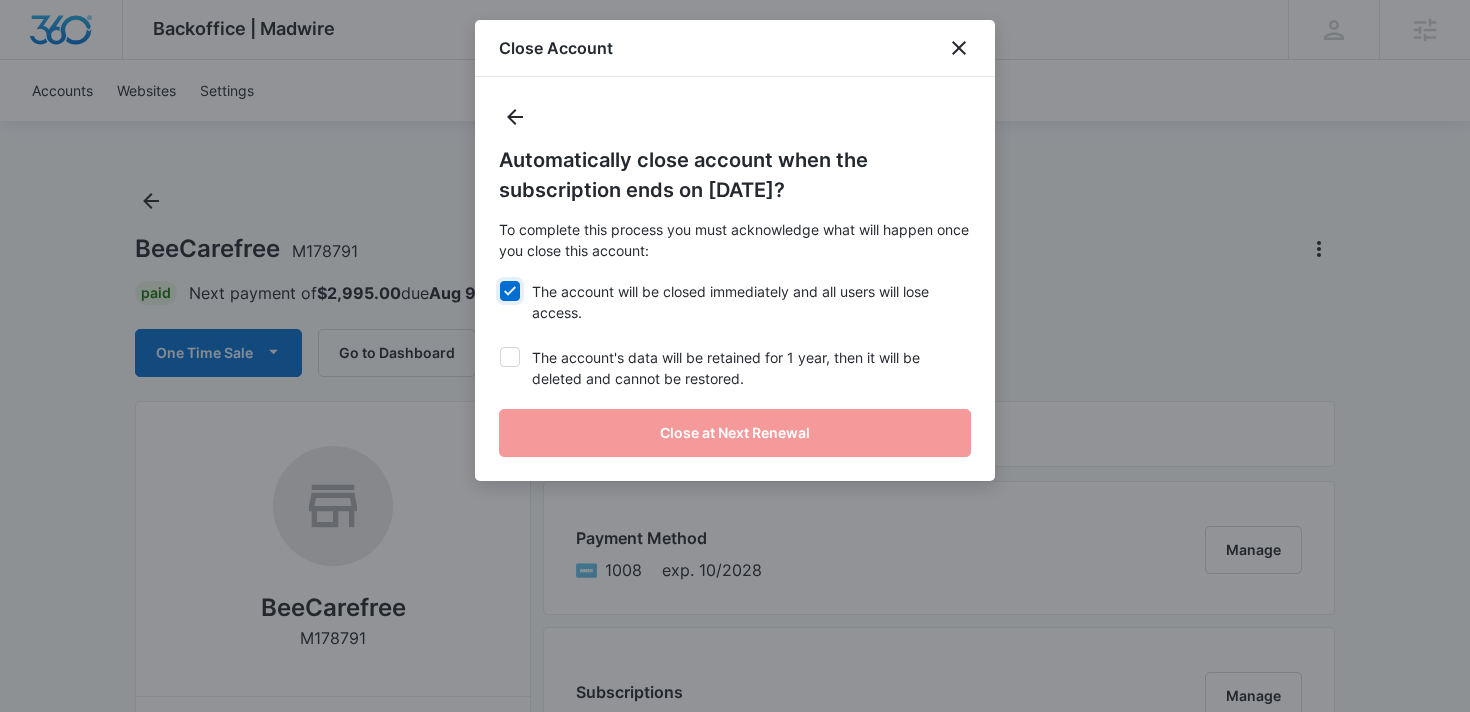 checkbox on "true" 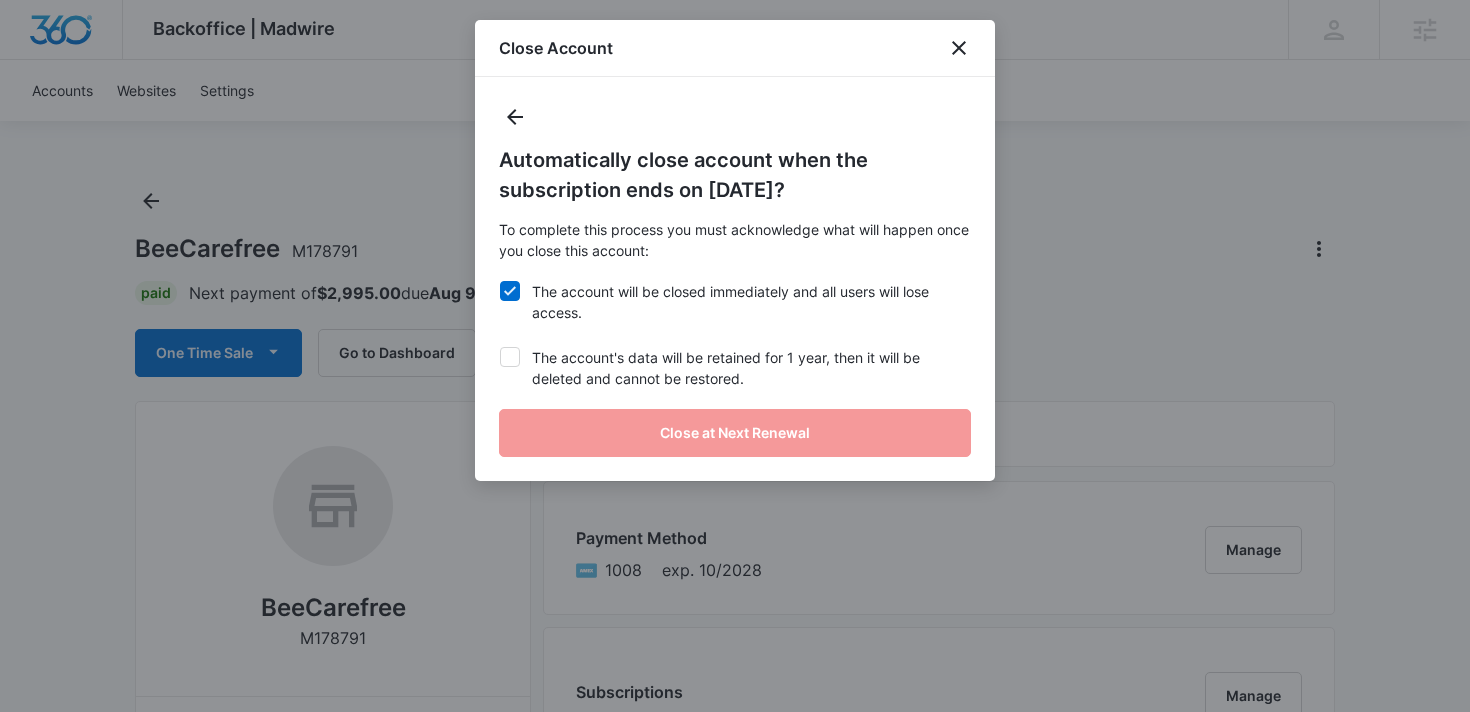 click 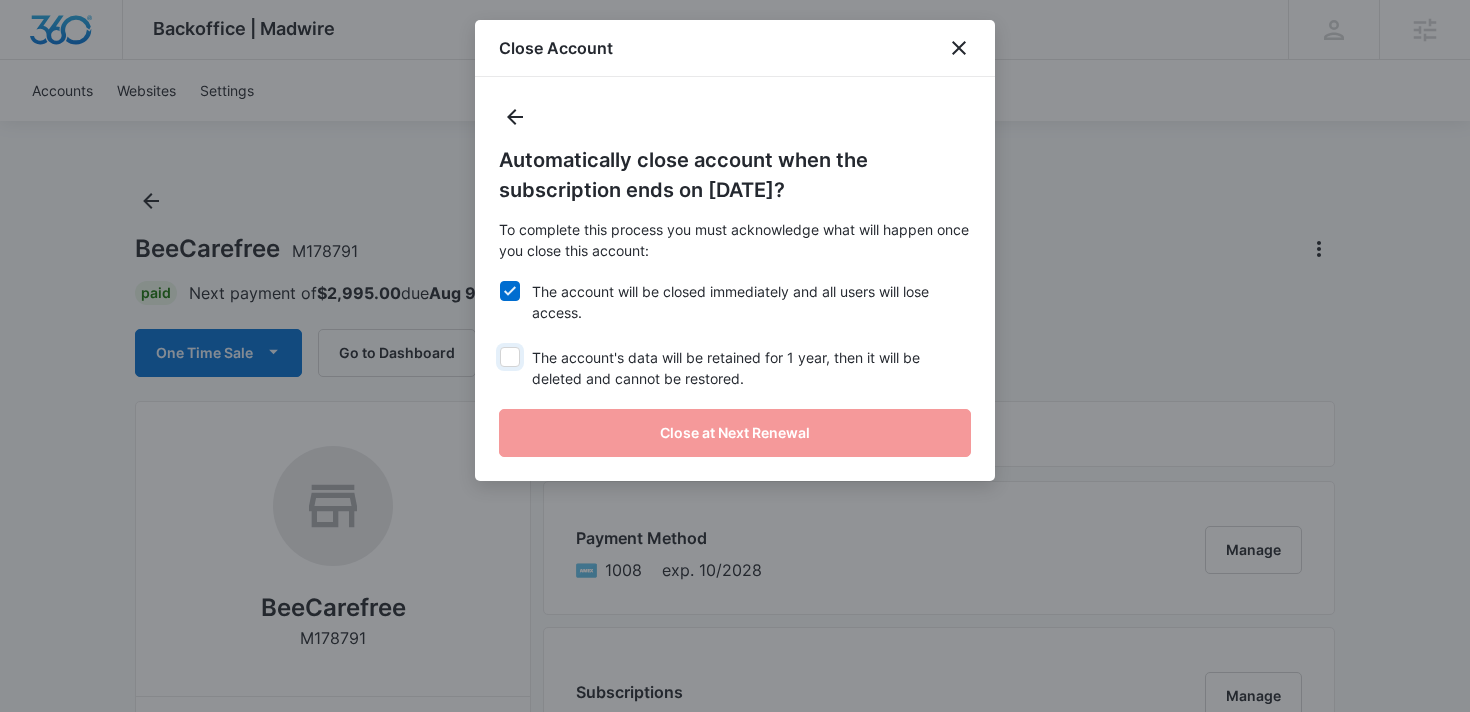 click on "The account's data will be retained for 1 year, then it will be deleted and cannot be restored." at bounding box center (499, 347) 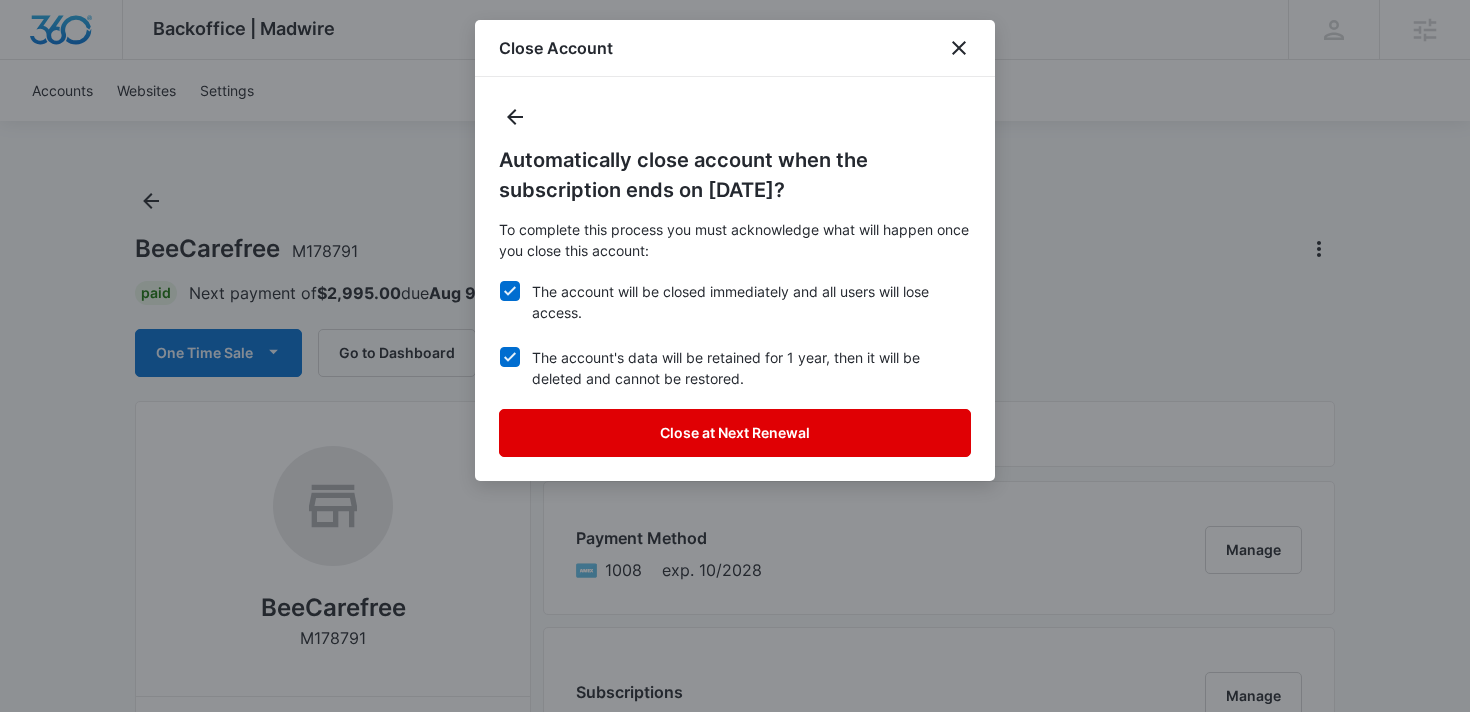click on "Close at Next Renewal" at bounding box center (735, 433) 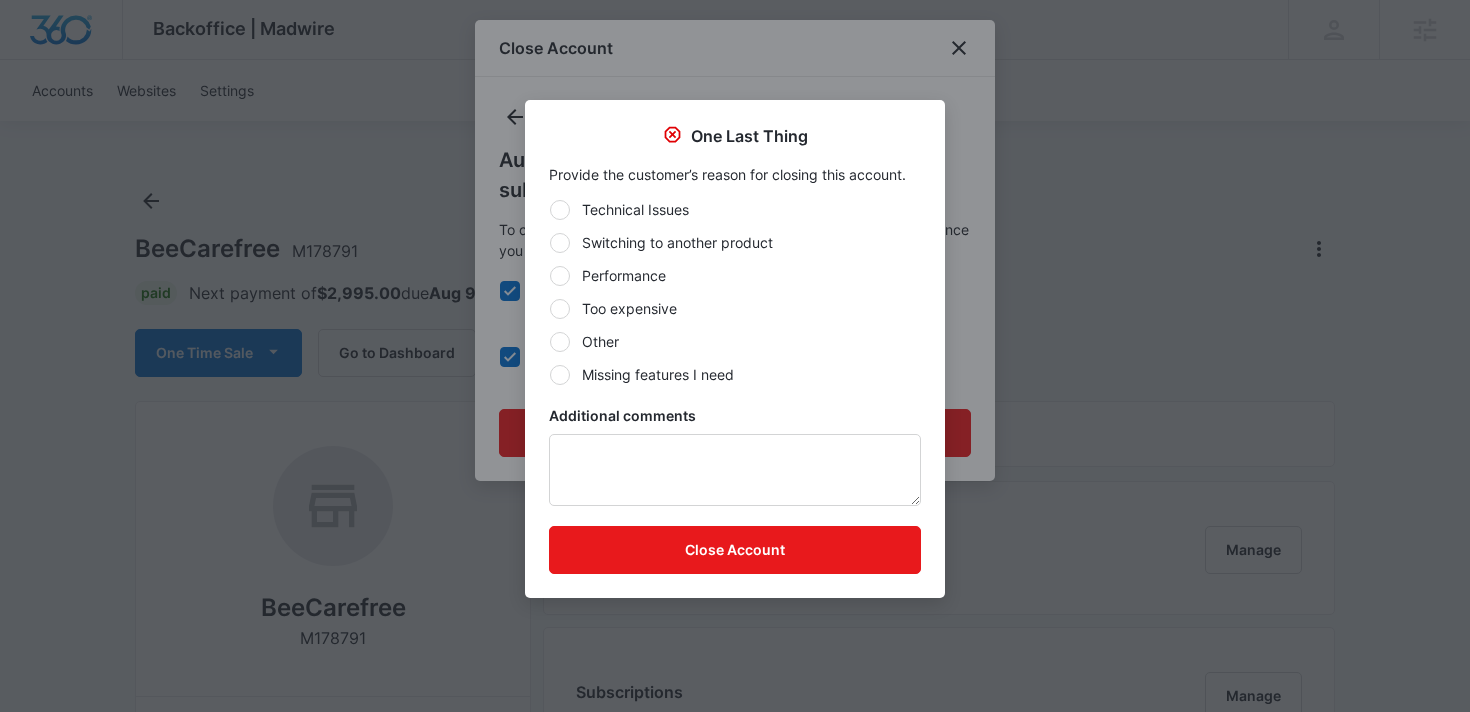 click on "Too expensive" at bounding box center [735, 308] 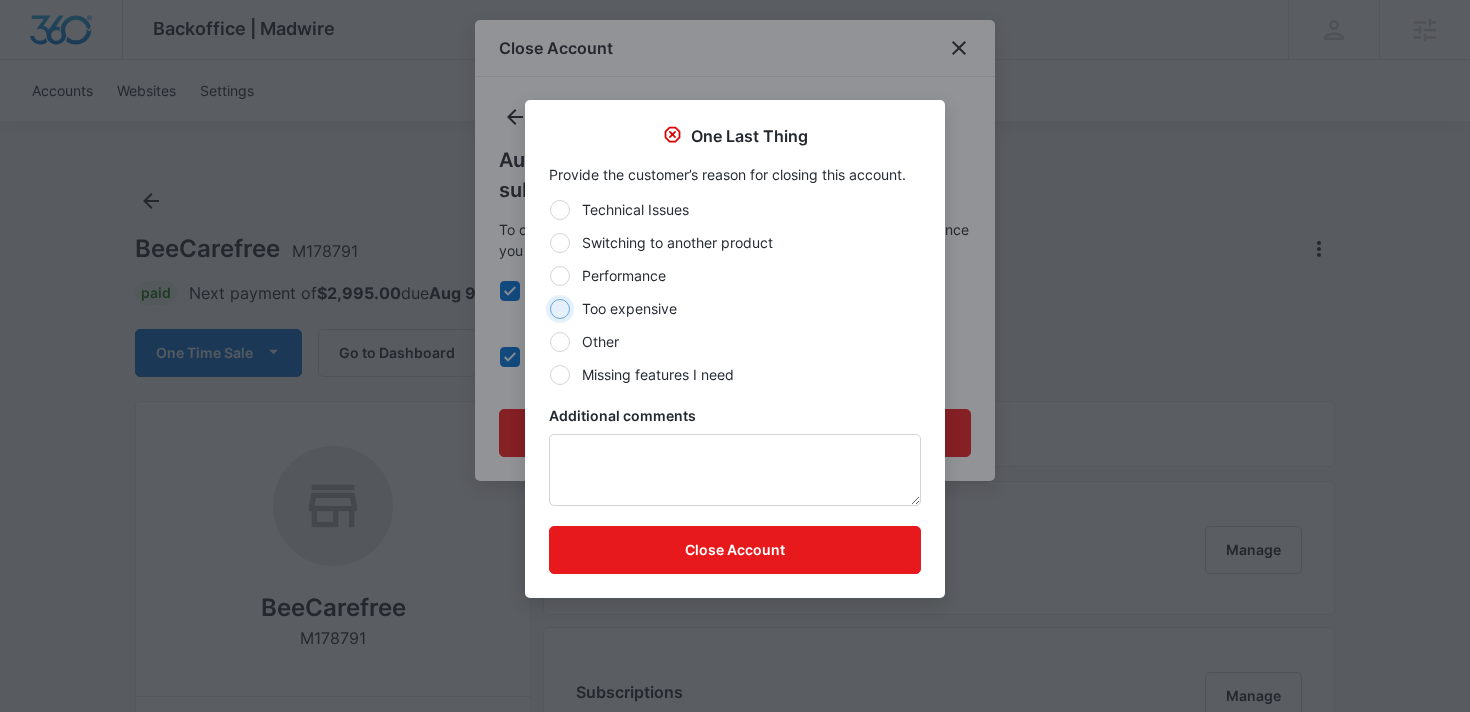 click on "Too expensive" at bounding box center (549, 308) 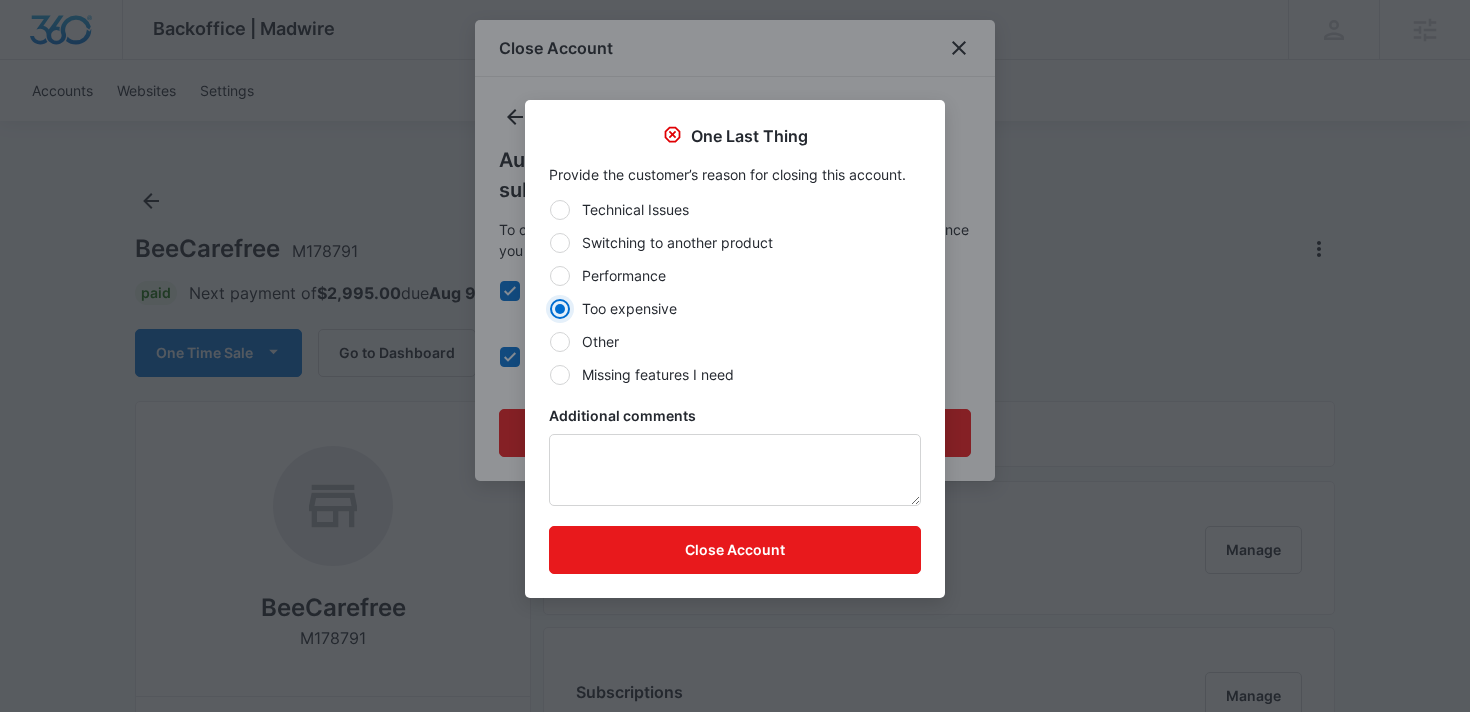 radio on "true" 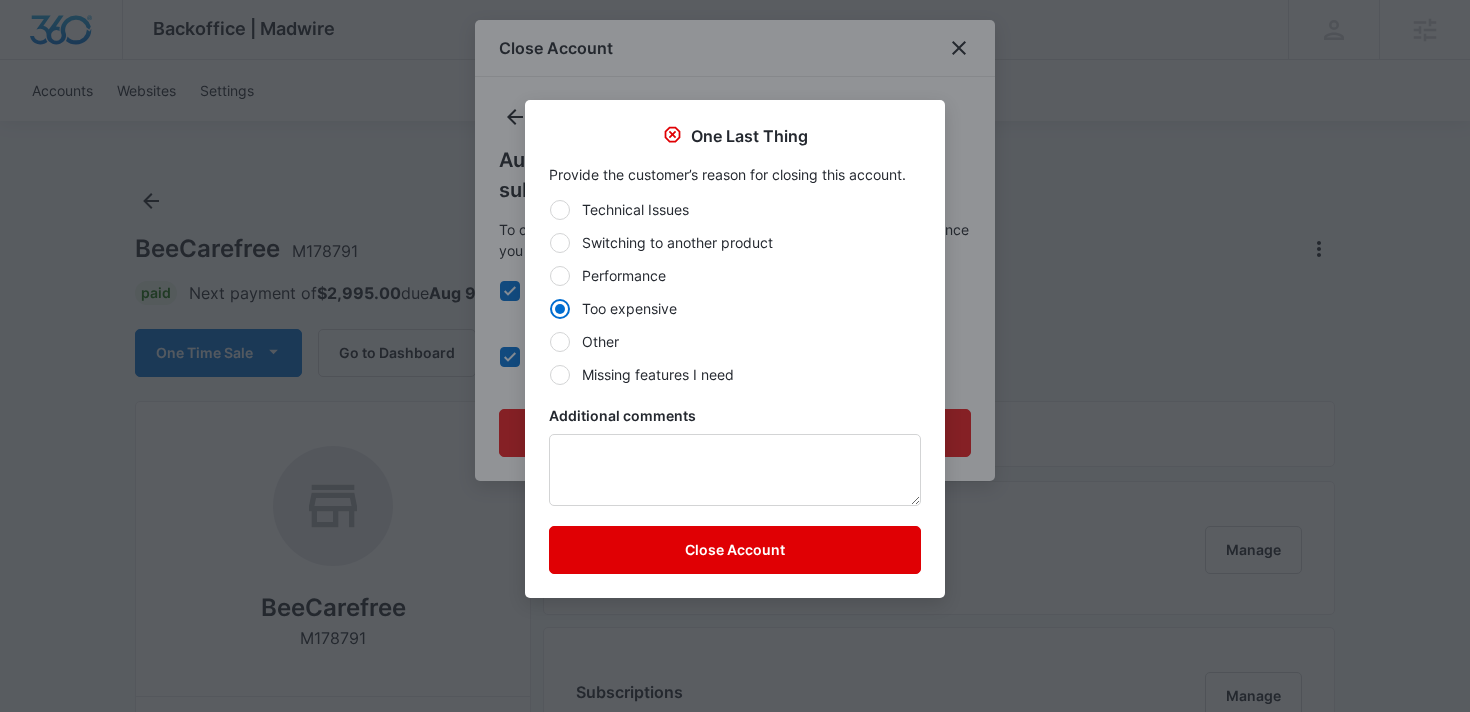 click on "Close Account" at bounding box center (735, 550) 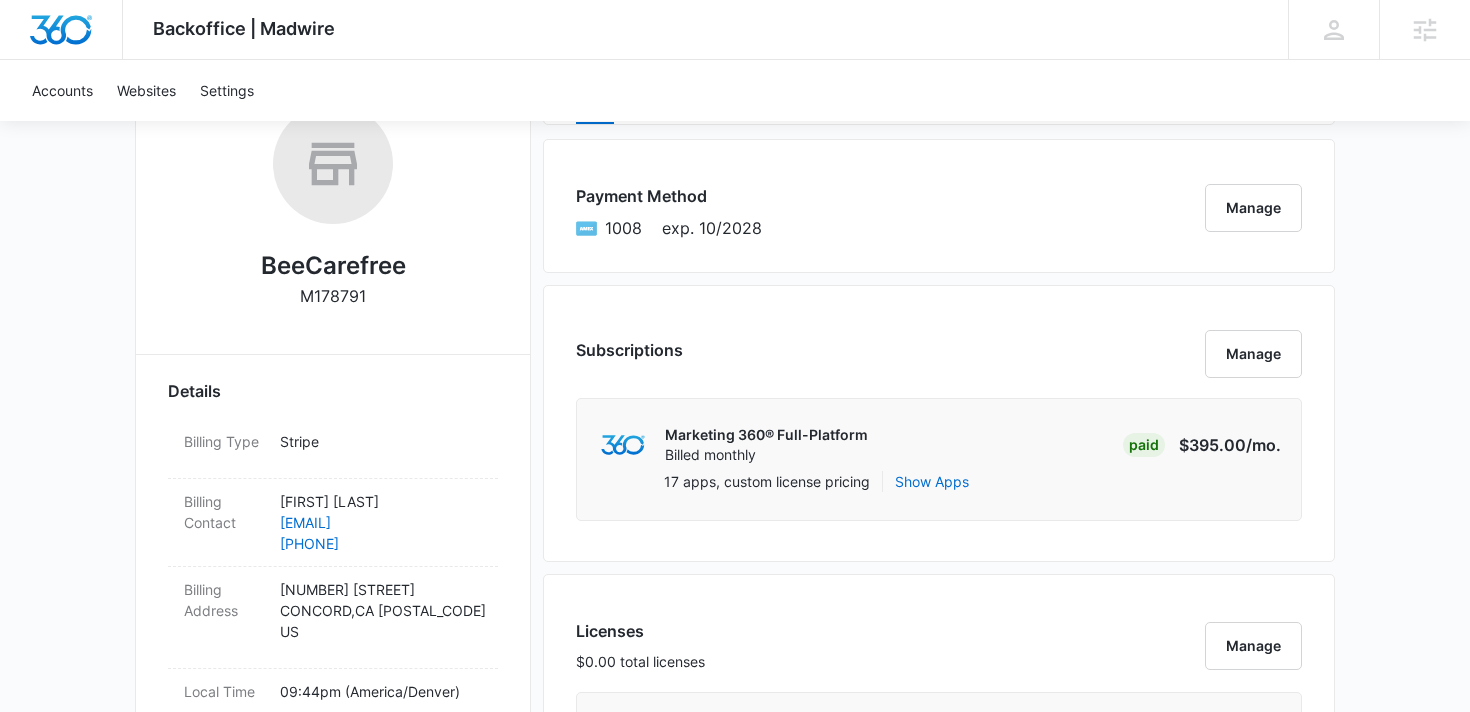scroll, scrollTop: 0, scrollLeft: 0, axis: both 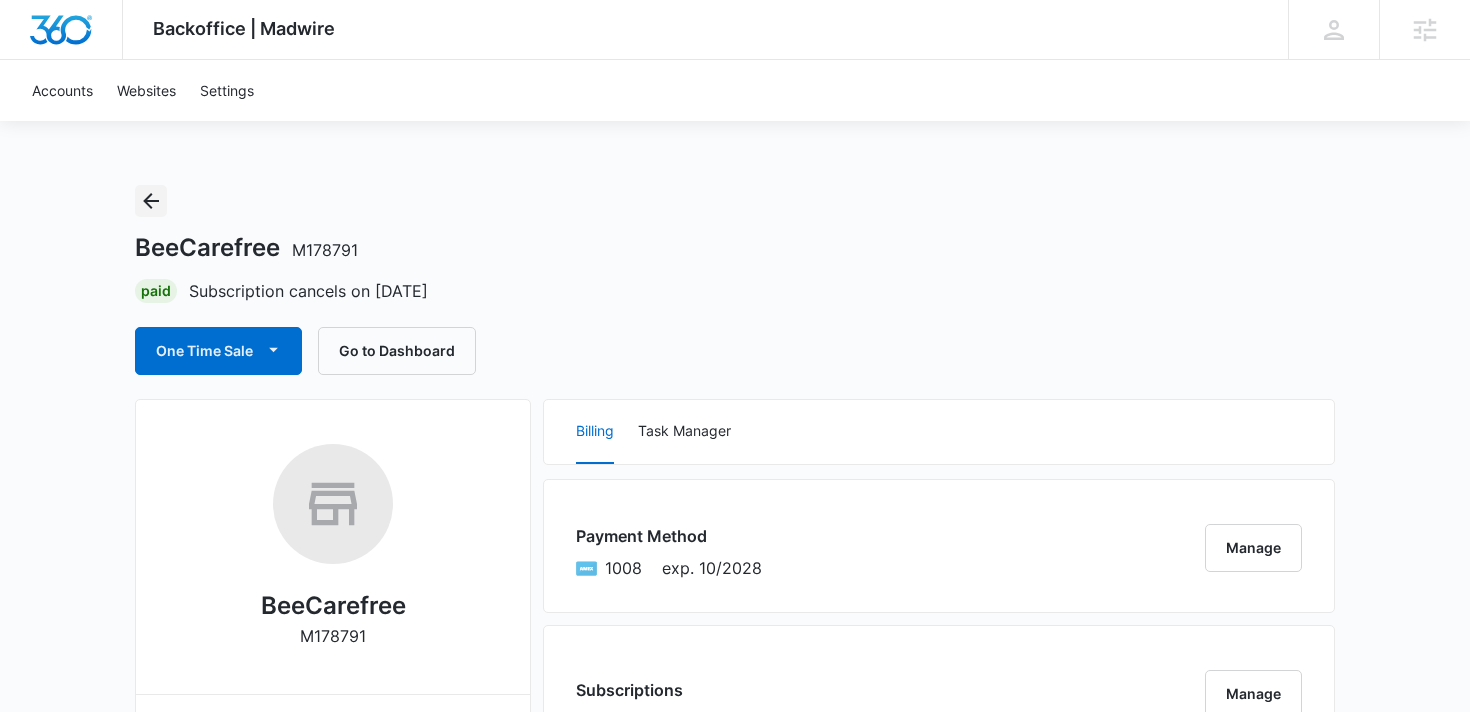 click 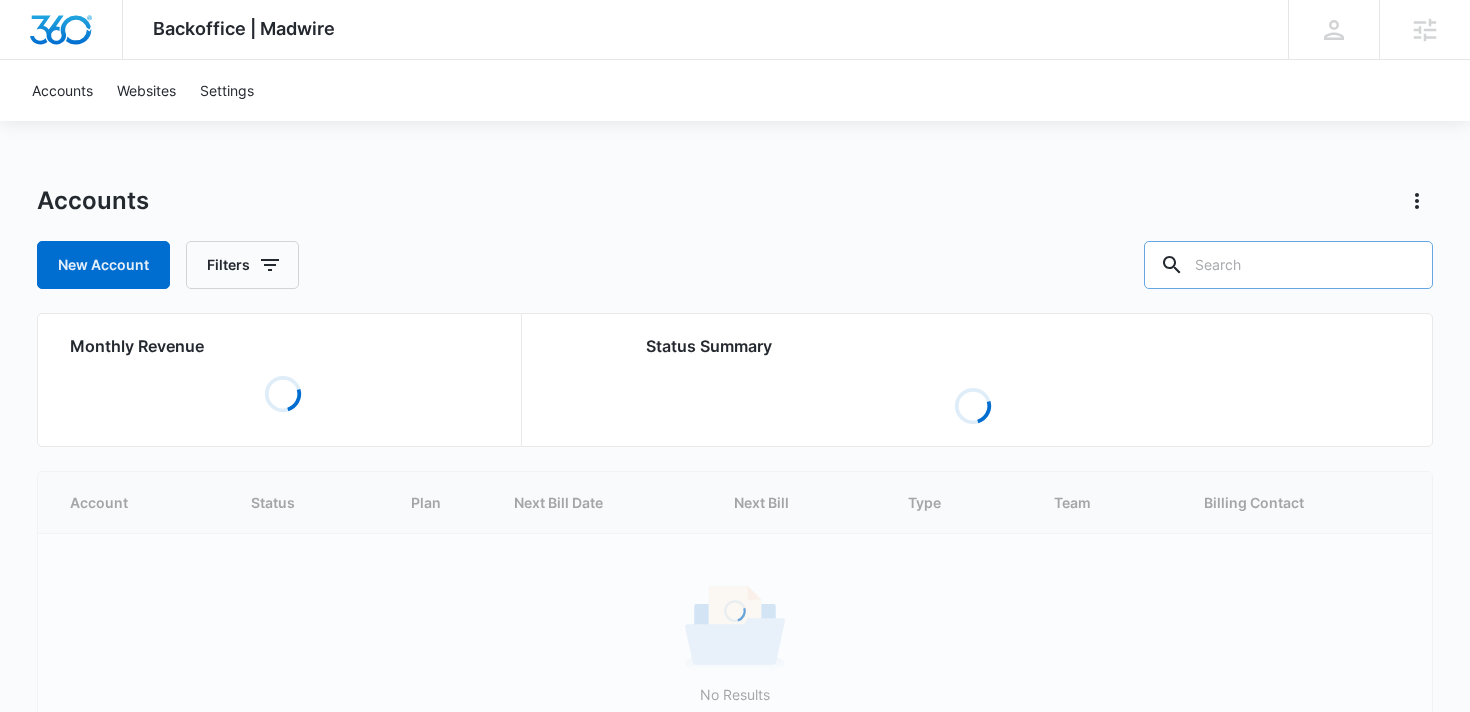 click at bounding box center [1288, 265] 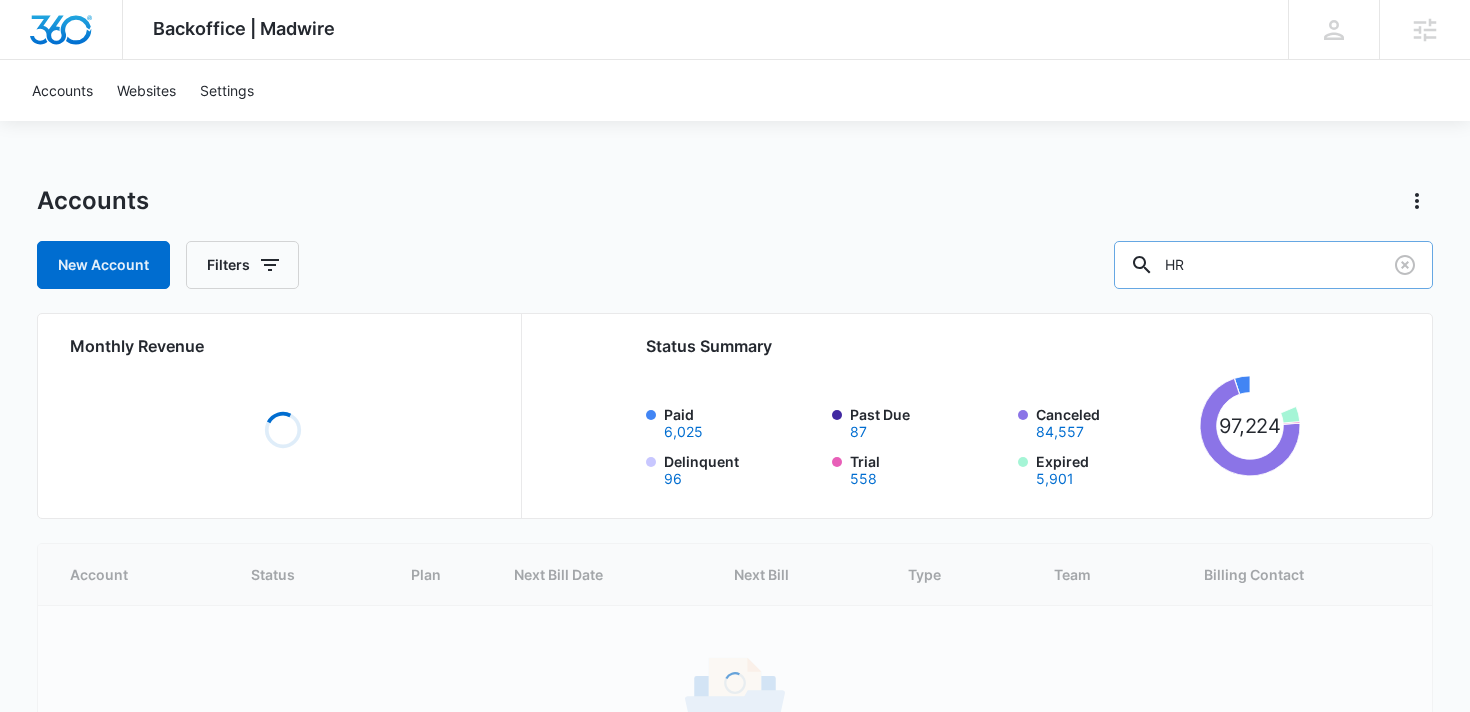 type on "HR" 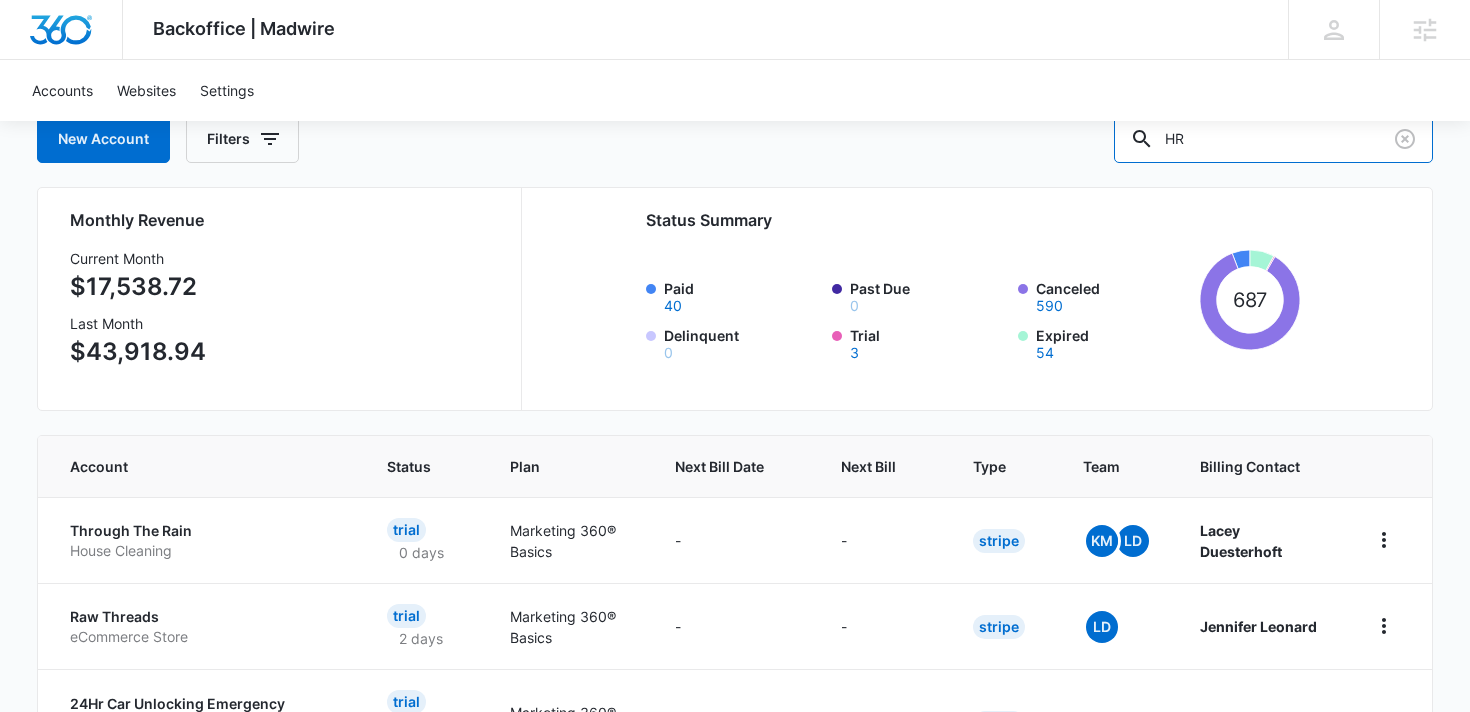 scroll, scrollTop: 0, scrollLeft: 0, axis: both 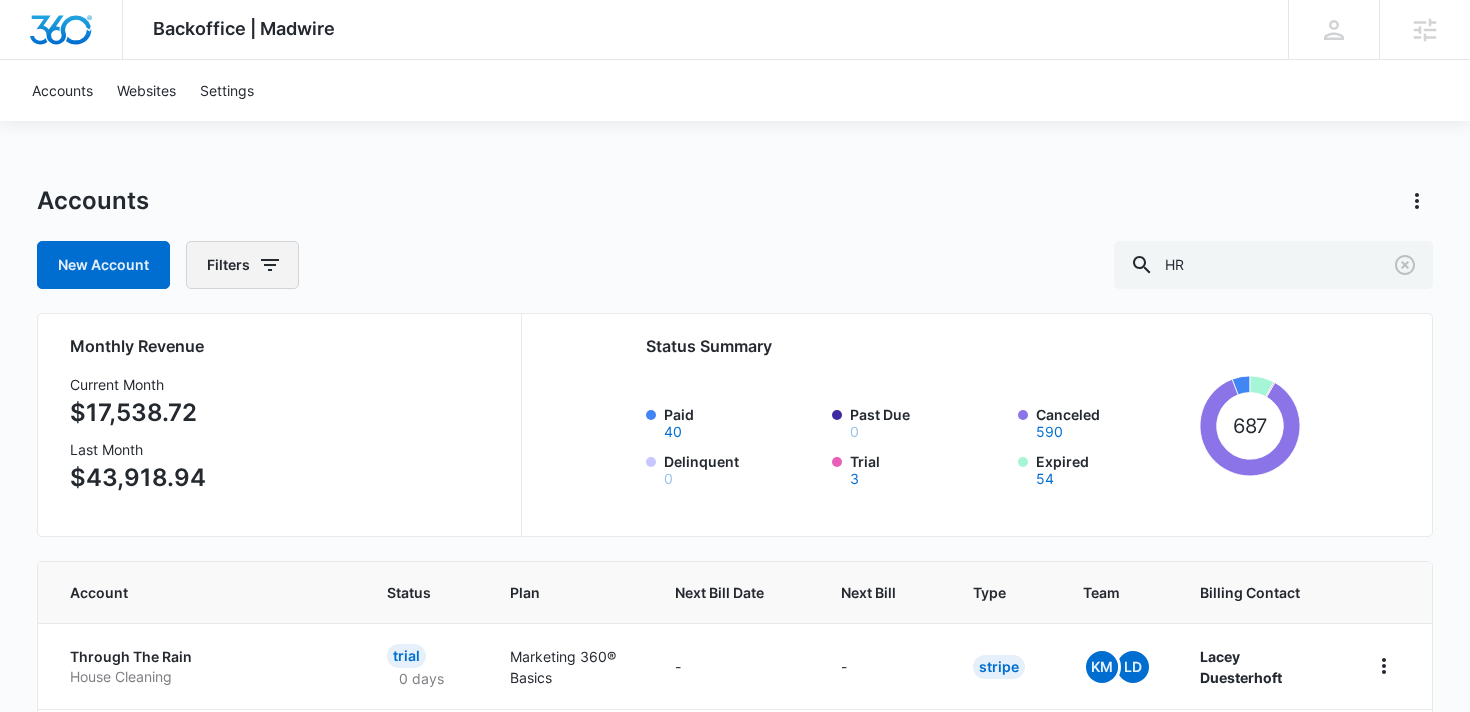 click on "Filters" at bounding box center [242, 265] 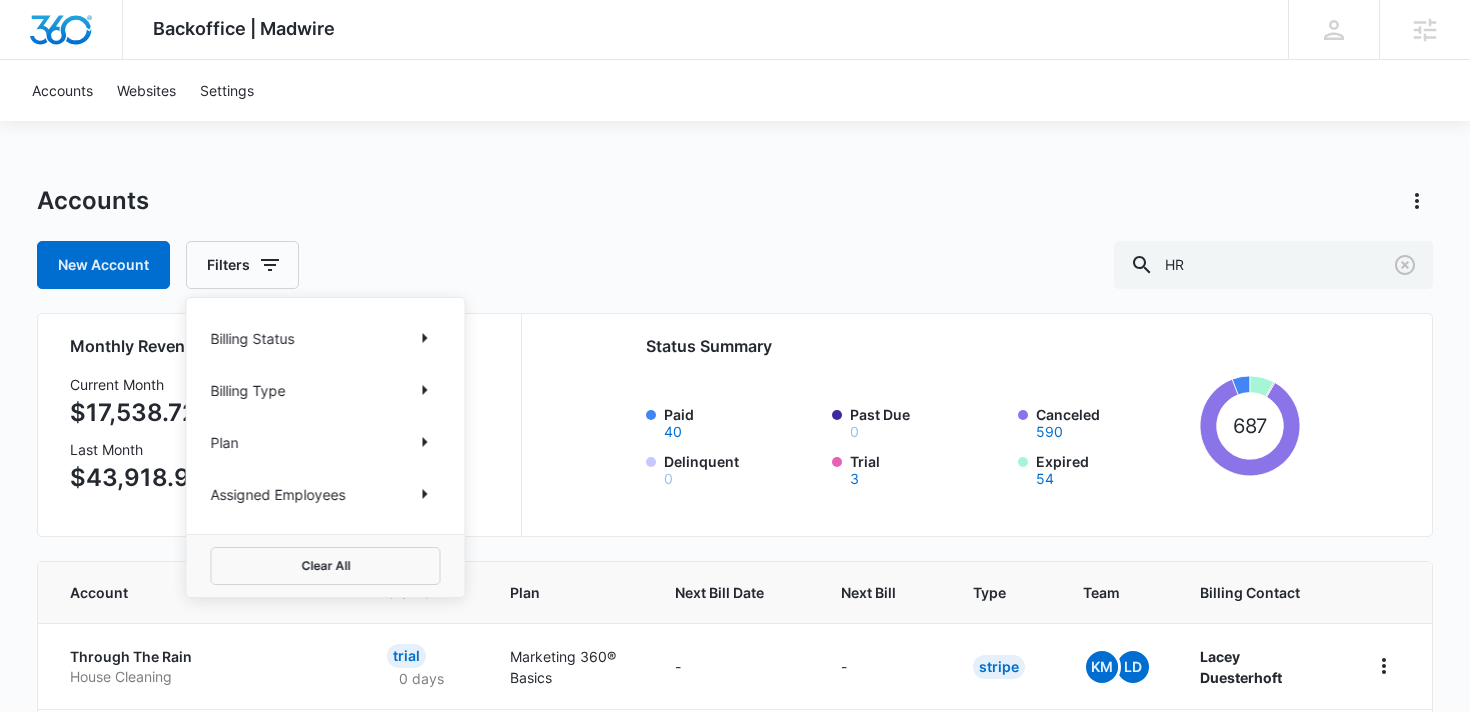 click on "Assigned Employees" at bounding box center (278, 494) 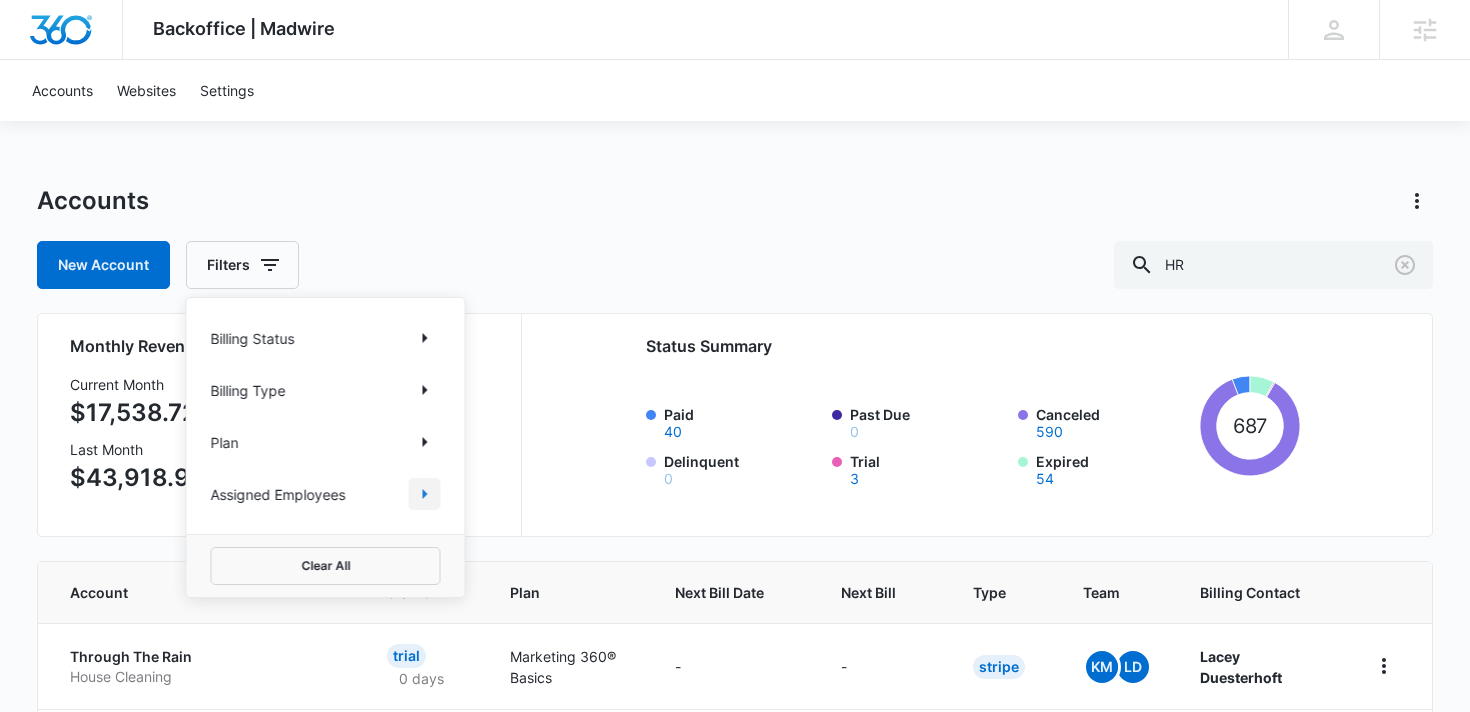 click 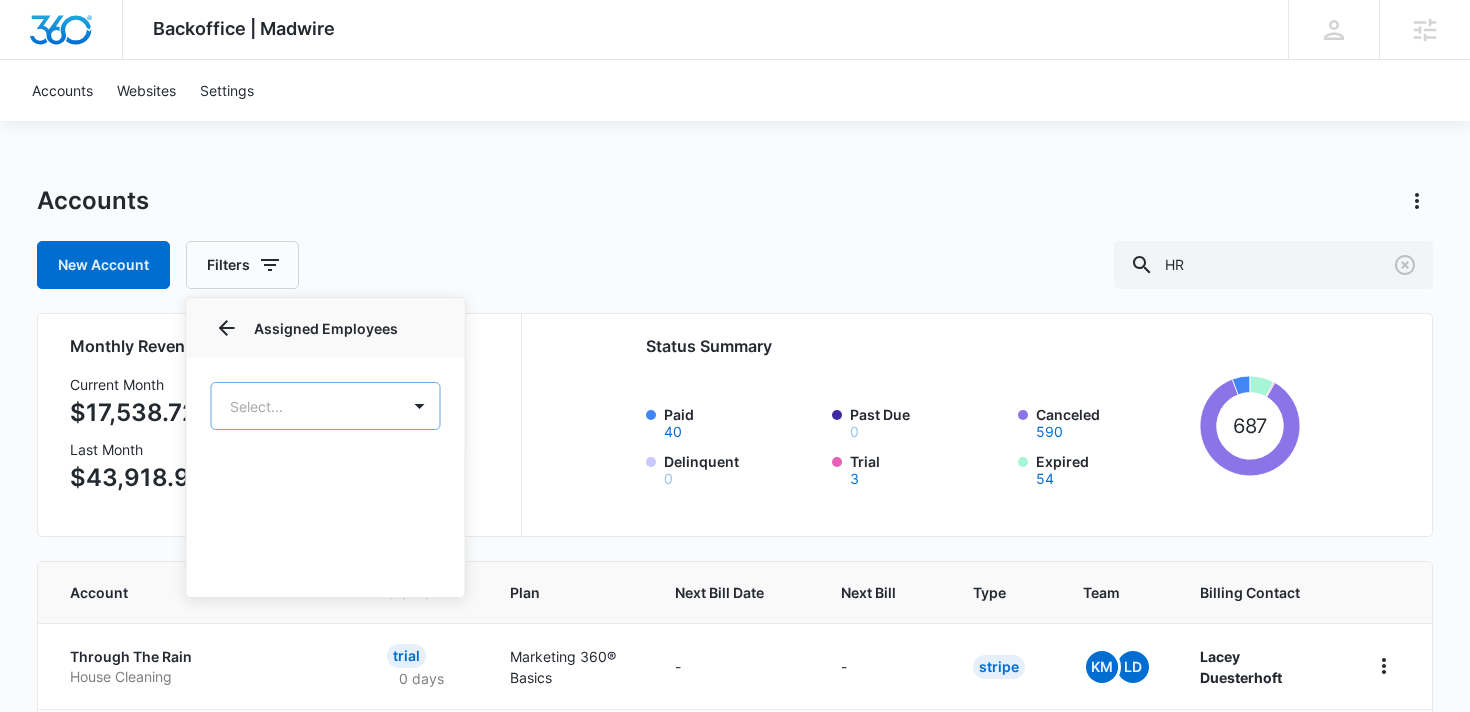 click on "Backoffice | Madwire Apps Settings AL Aimee Lee aimee.lee@madwire.com My Profile Notifications Support Logout Terms & Conditions   •   Privacy Policy Agencies Accounts Websites Settings Accounts New Account Filters Billing Status Billing Type Plan Assigned Employees Assigned Employees Select... Clear All HR Monthly Revenue Current Month $17,538.72 Last Month $43,918.94 Status Summary Paid 40 Past Due 0 Canceled 590 Delinquent 0 Trial 3 Expired 54 687 Account Status Plan Next Bill Date Next Bill Type Team Billing Contact Through The Rain House Cleaning Trial 0 days Marketing 360® Basics - - Stripe LD KM Lacey   Duesterhoft Raw Threads eCommerce Store Trial 2 days Marketing 360® Basics - - Stripe LD Jennifer   Leonard 24Hr Car Unlocking Emergency Roadside Services Other Trial 12 days Marketing 360® Basics - - Stripe Ruth   Simon Ask Christee Other Expired 0 days Marketing 360® Basics - - Stripe DD FV Gary   Hart All Christians  Other Expired 1 day Marketing 360® Basics - - Stripe CP Pena   Noel Expired" at bounding box center [735, 814] 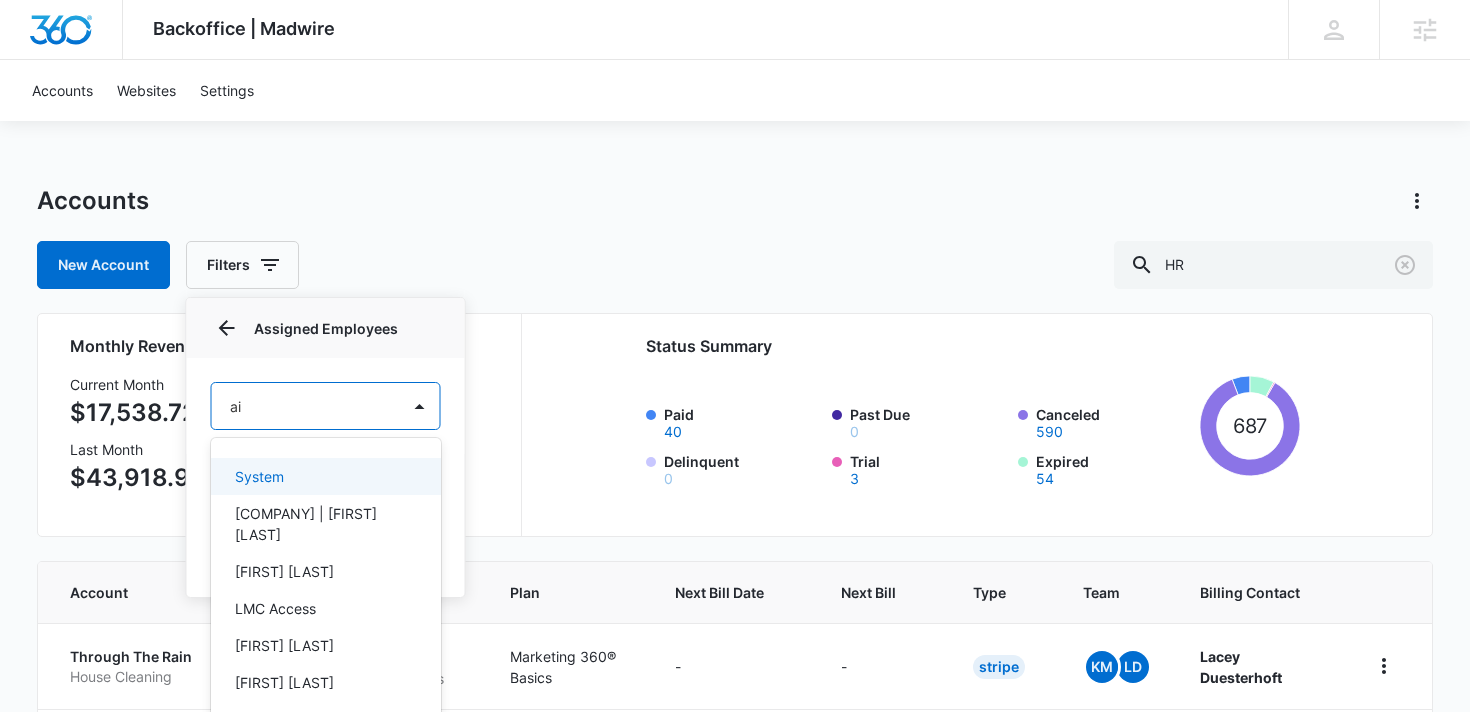 type on "aim" 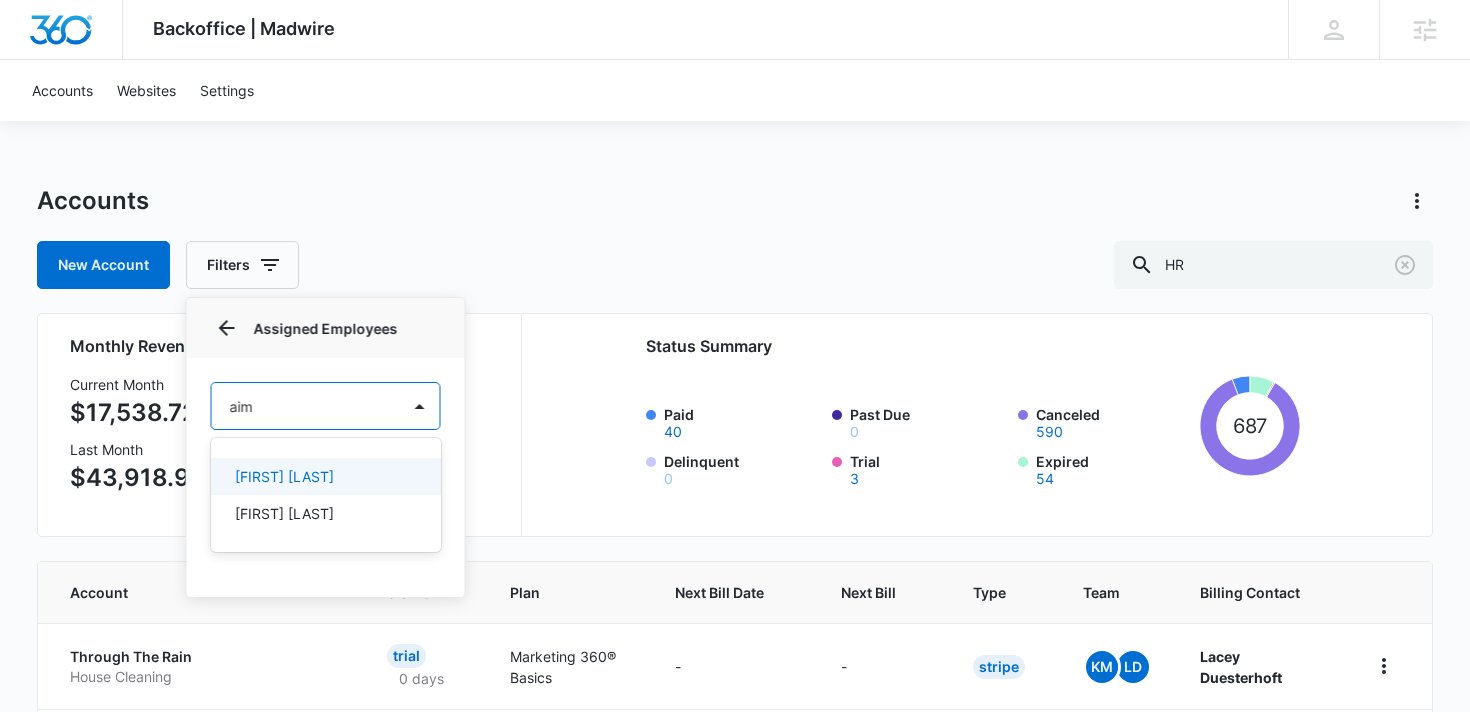 click on "Aimee Lee" at bounding box center (326, 476) 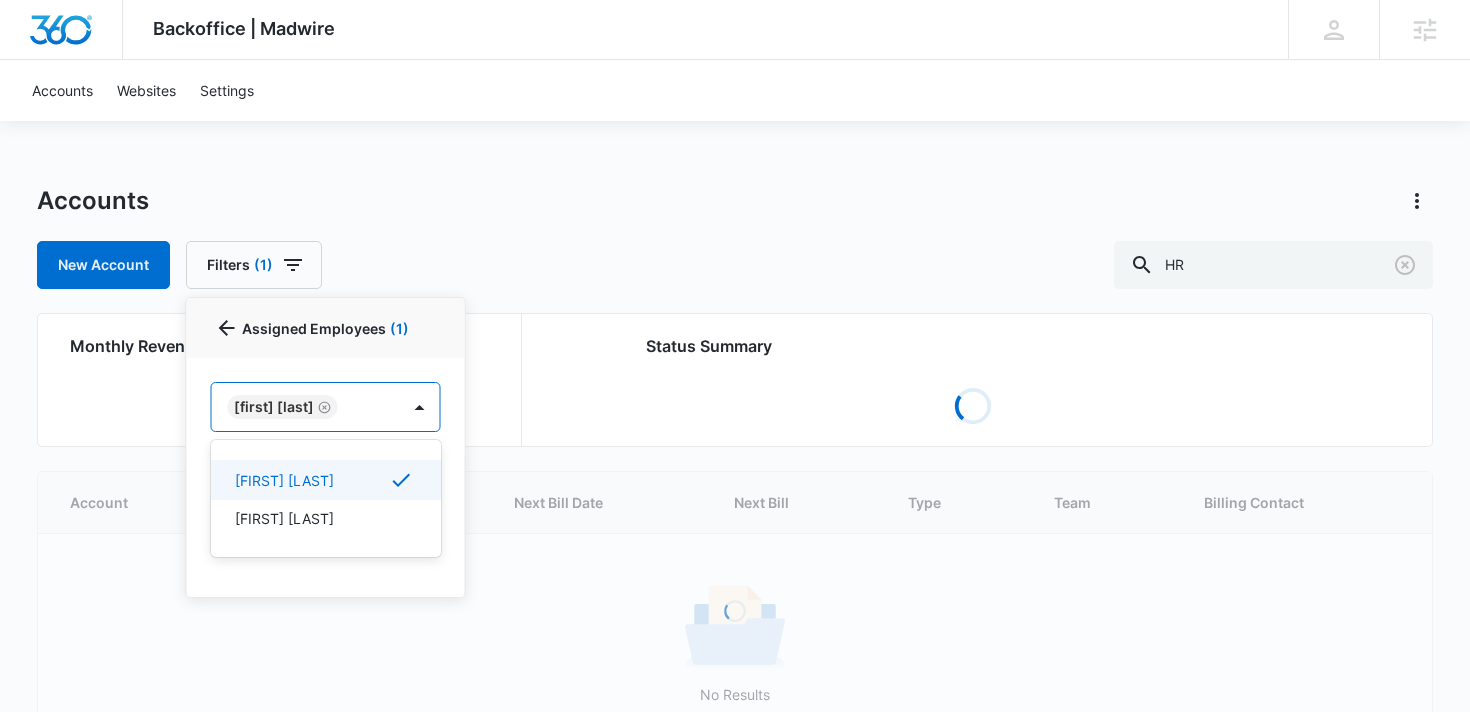 click at bounding box center (735, 356) 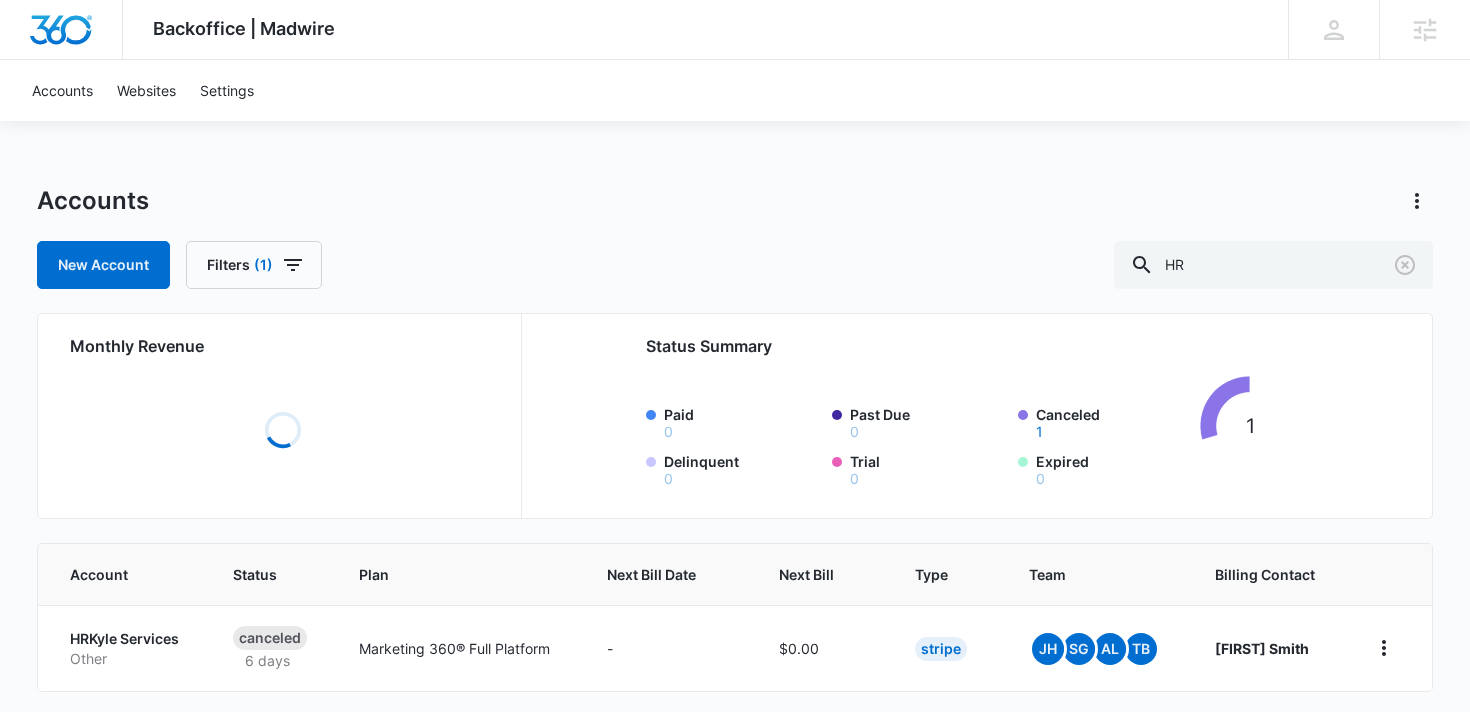 click on "Accounts New Account Filters (1) HR" at bounding box center [735, 237] 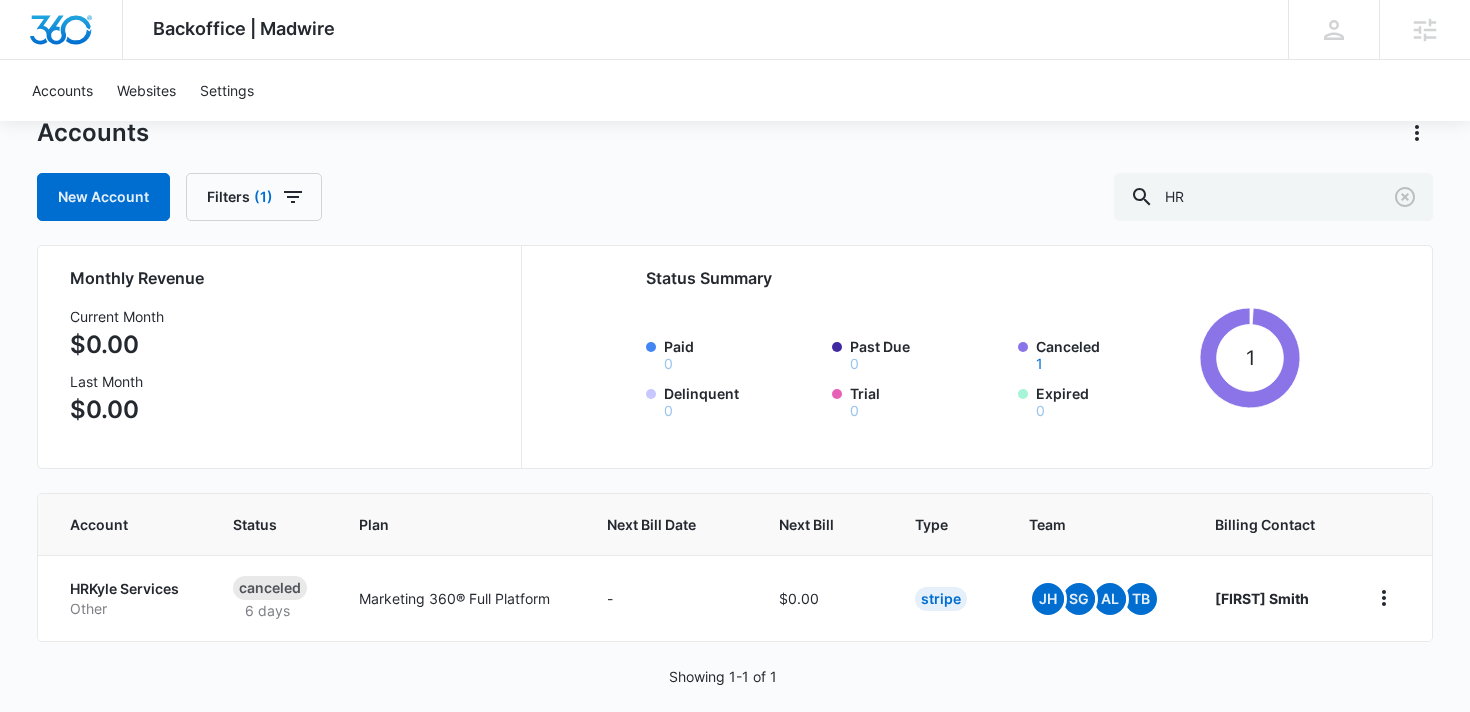 scroll, scrollTop: 91, scrollLeft: 0, axis: vertical 